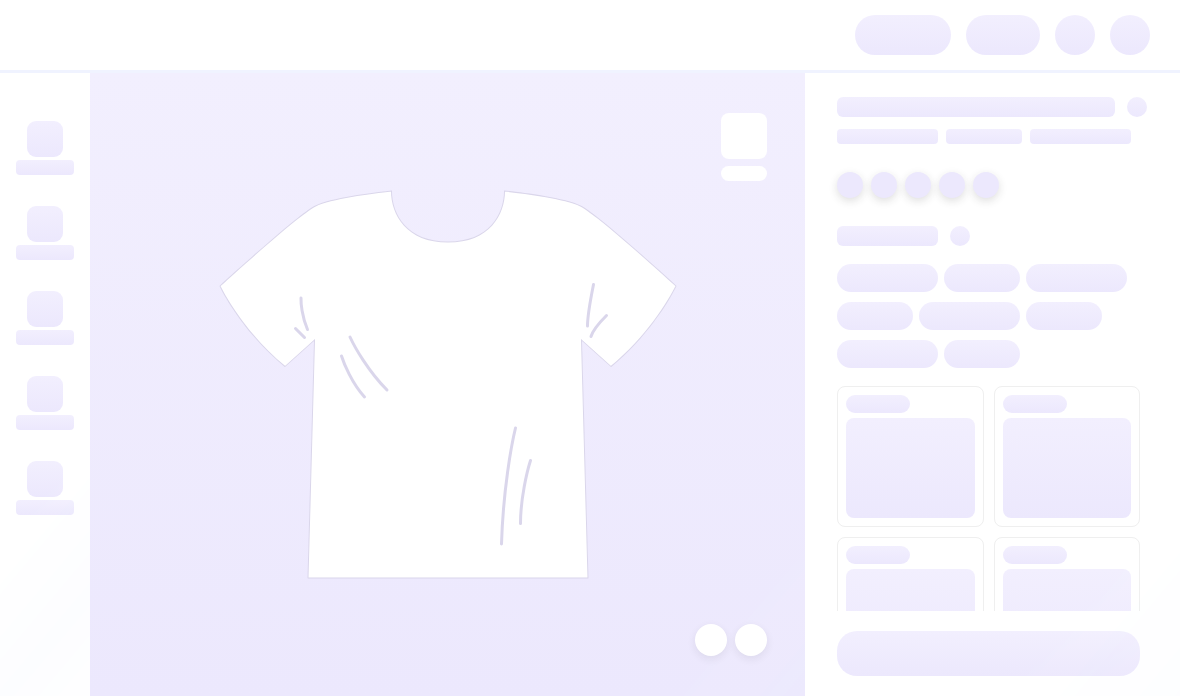 scroll, scrollTop: 0, scrollLeft: 0, axis: both 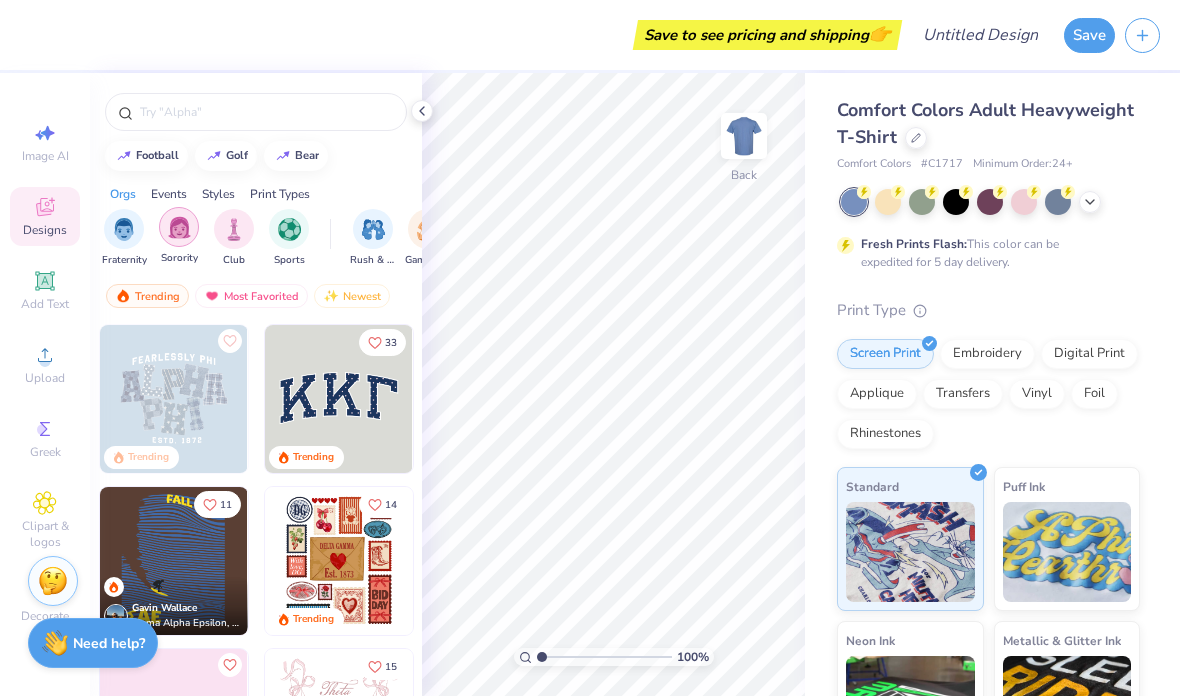 click at bounding box center (179, 227) 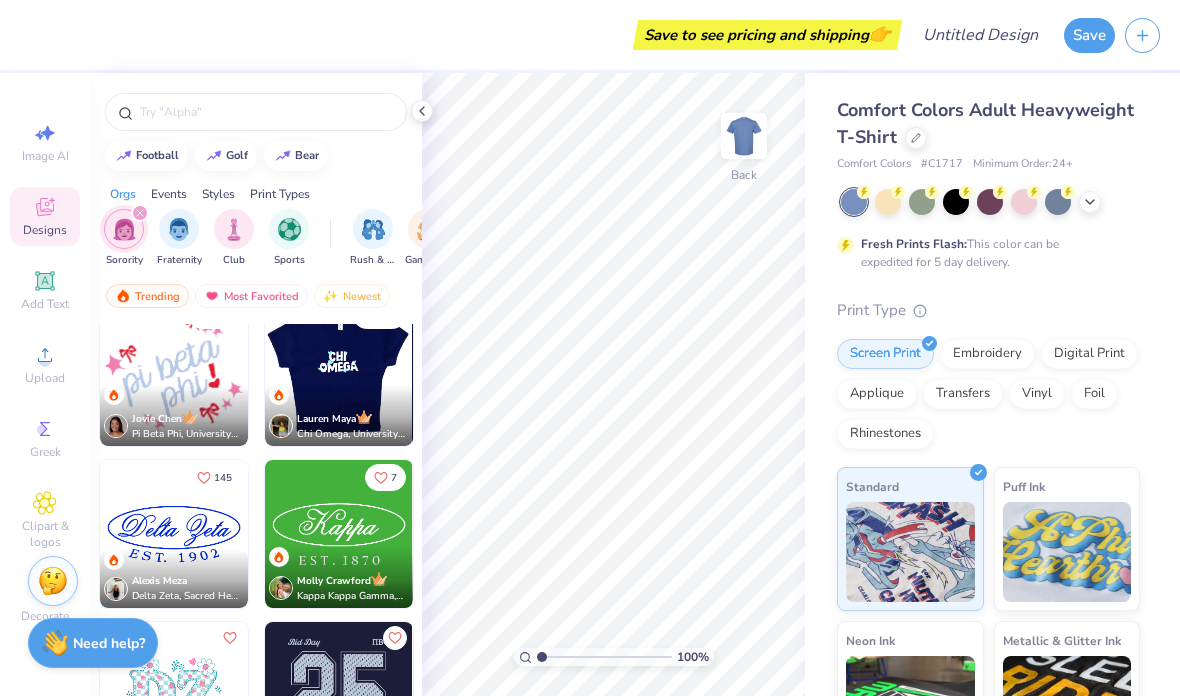 scroll, scrollTop: 3305, scrollLeft: 0, axis: vertical 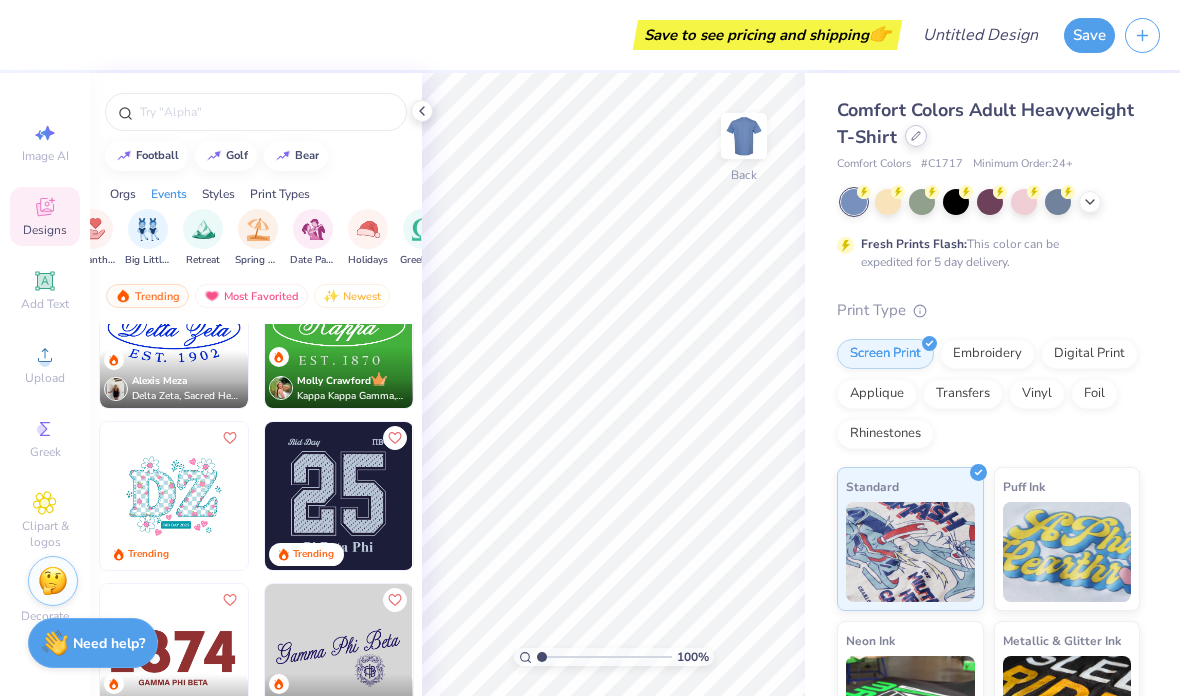 click 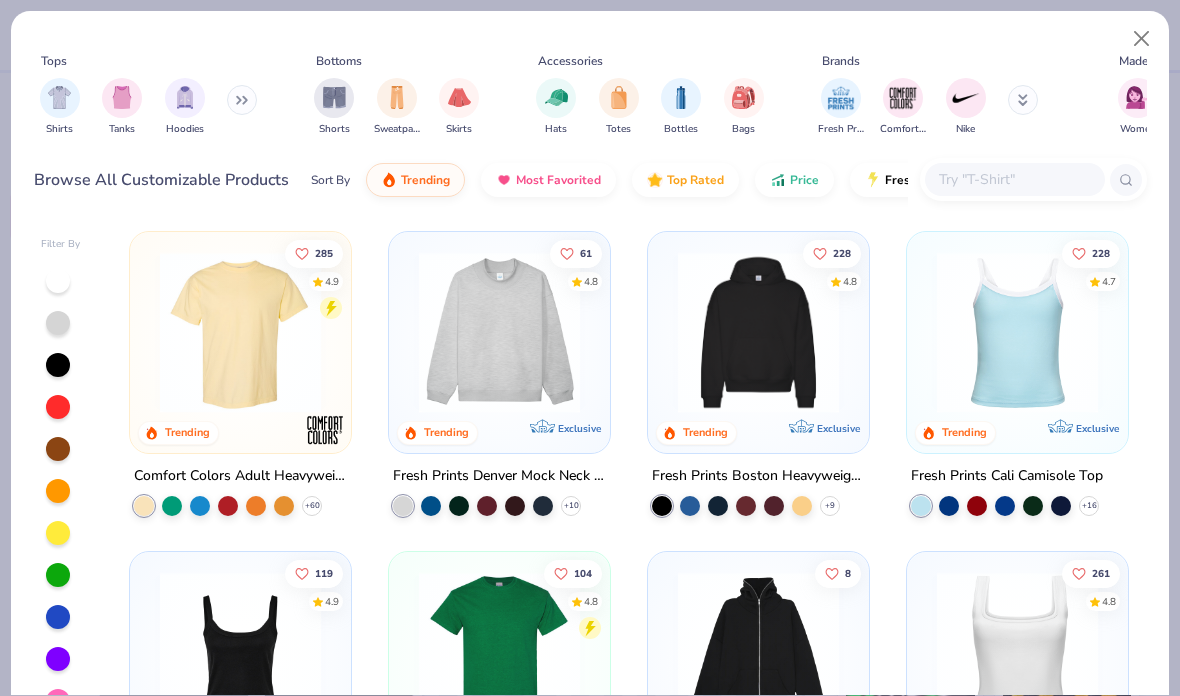 scroll, scrollTop: 0, scrollLeft: 0, axis: both 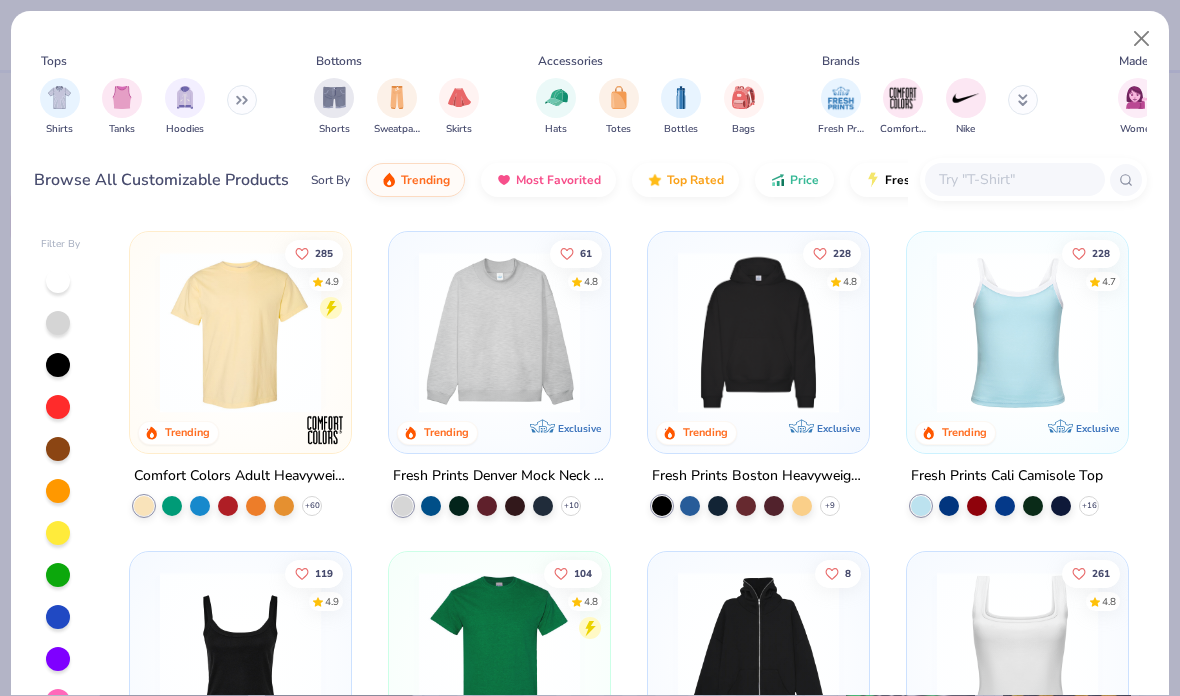 click at bounding box center (499, 332) 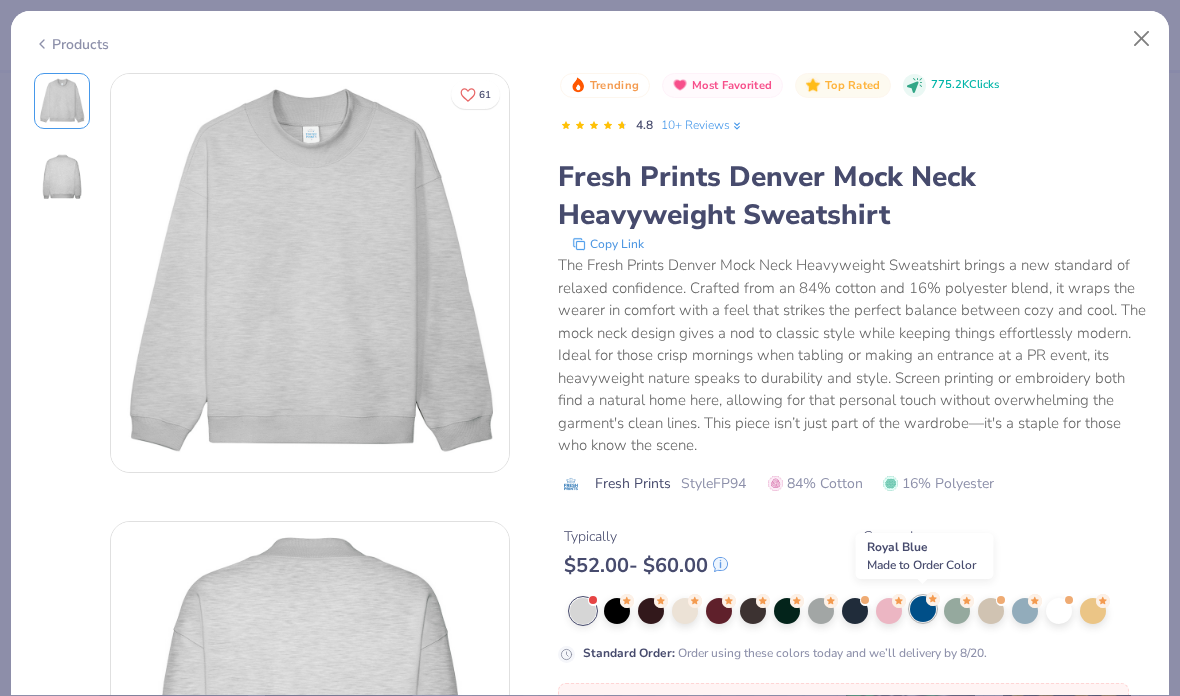 click at bounding box center [923, 609] 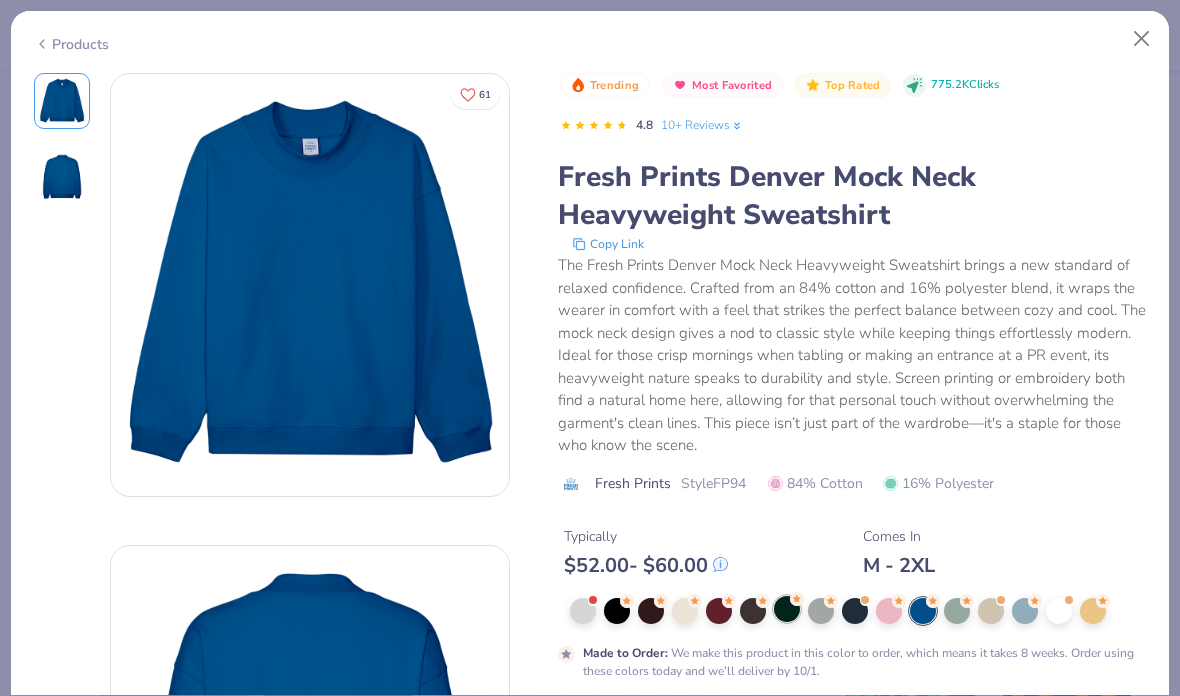 click at bounding box center [787, 609] 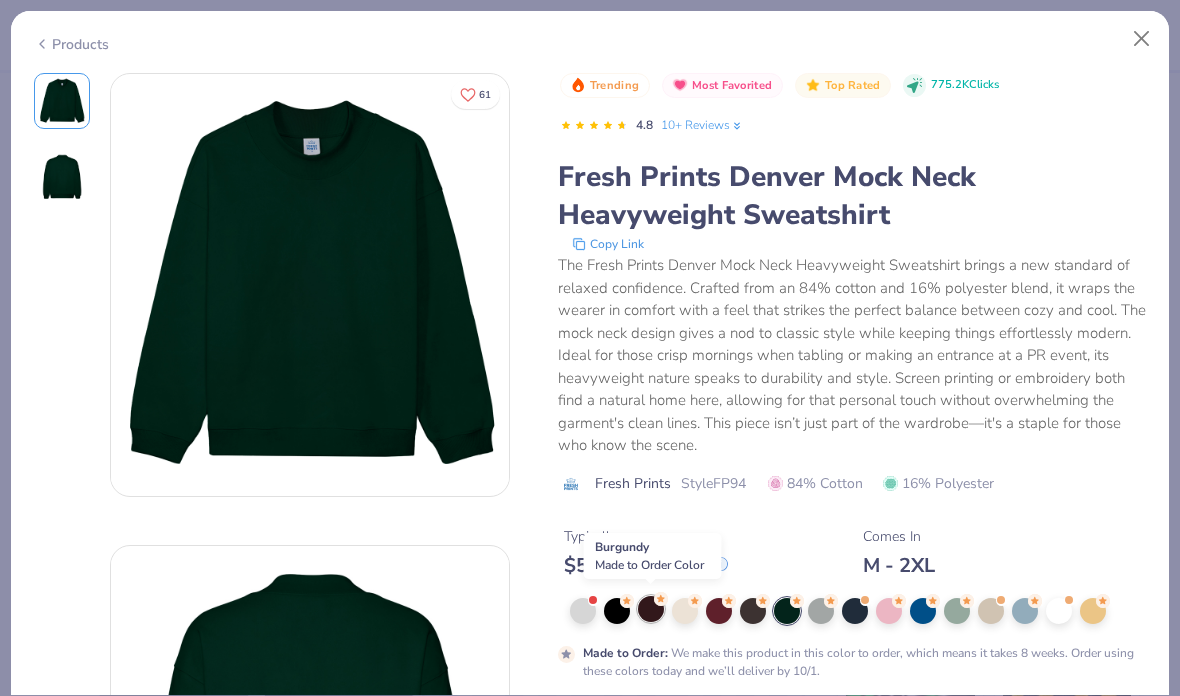click at bounding box center [651, 609] 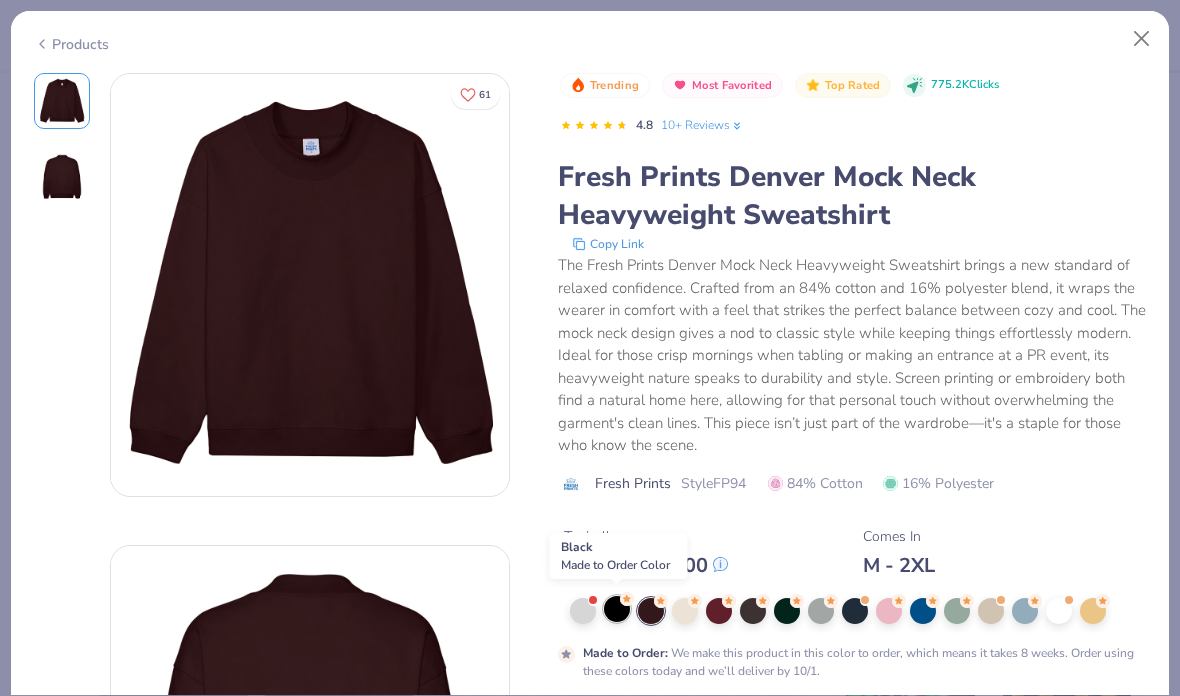 click at bounding box center [617, 609] 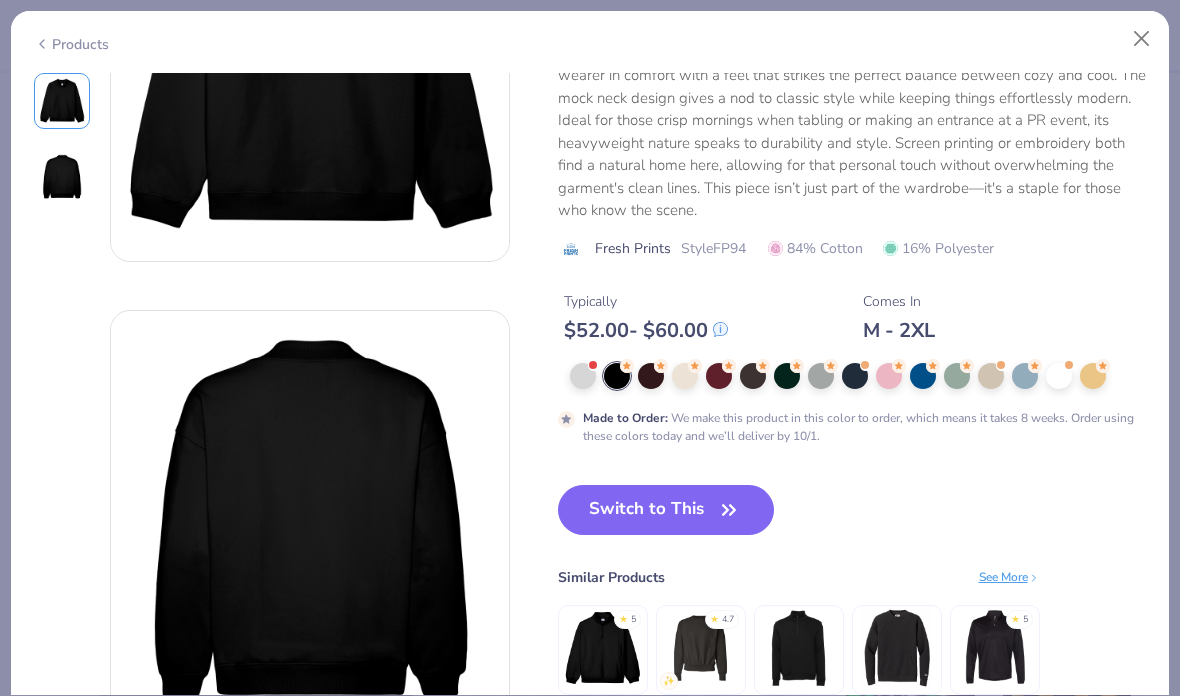 scroll, scrollTop: 232, scrollLeft: 0, axis: vertical 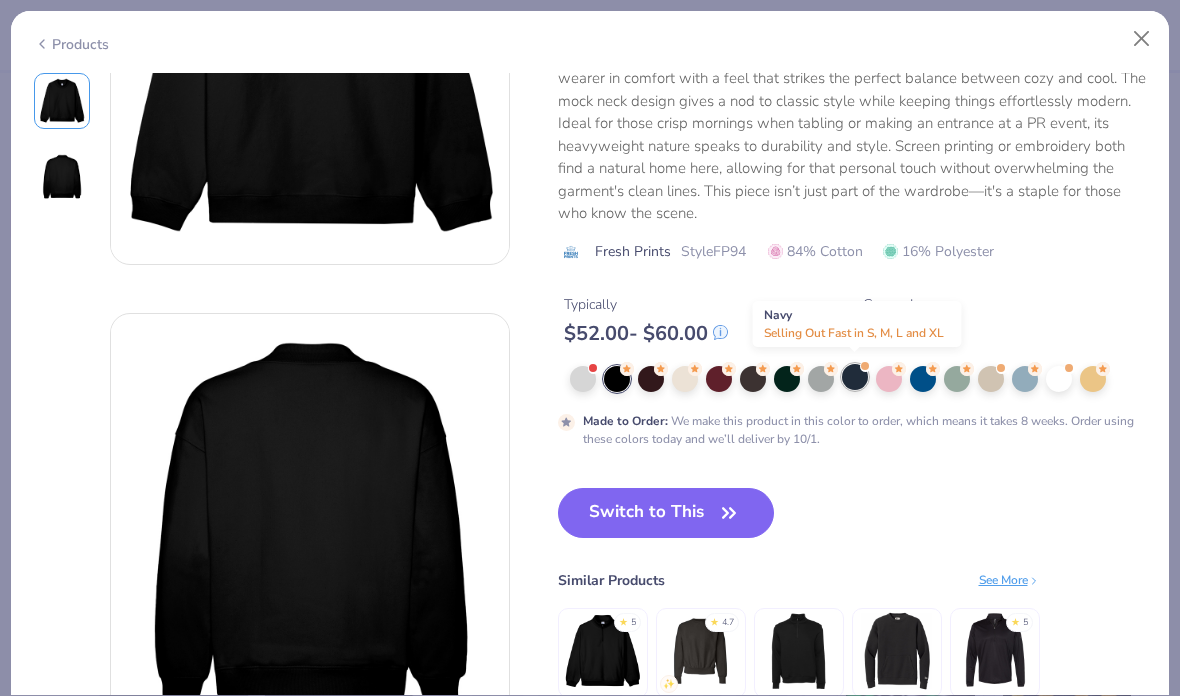 click at bounding box center (855, 377) 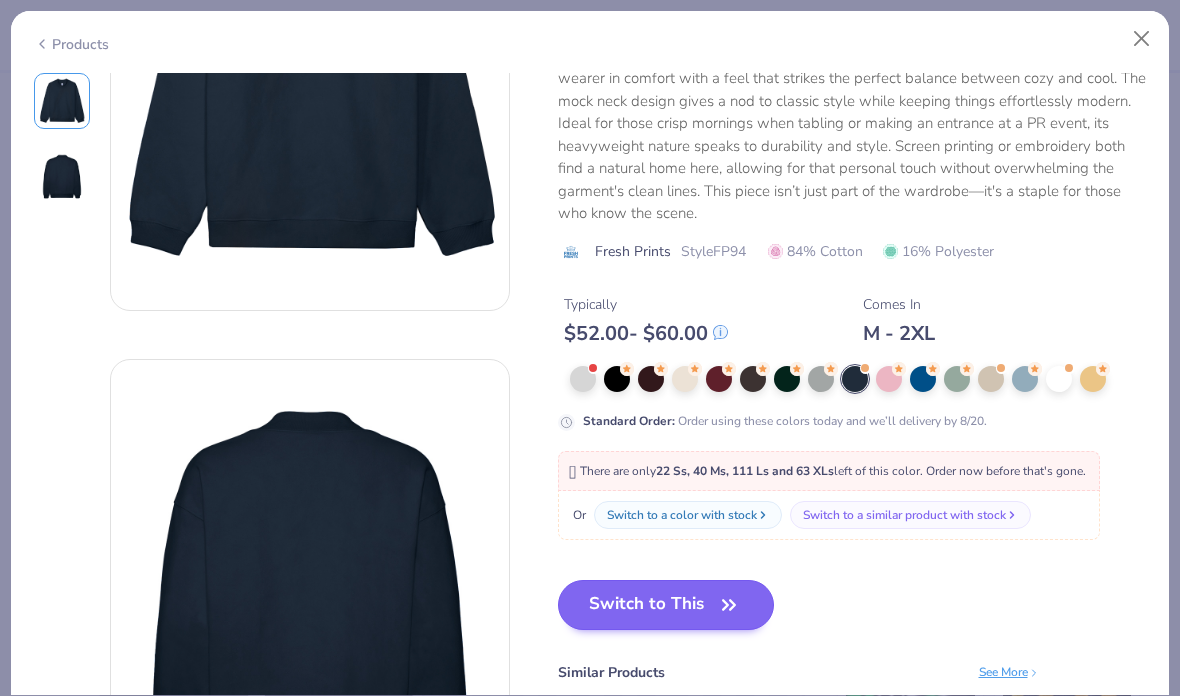click on "Switch to This" at bounding box center (666, 605) 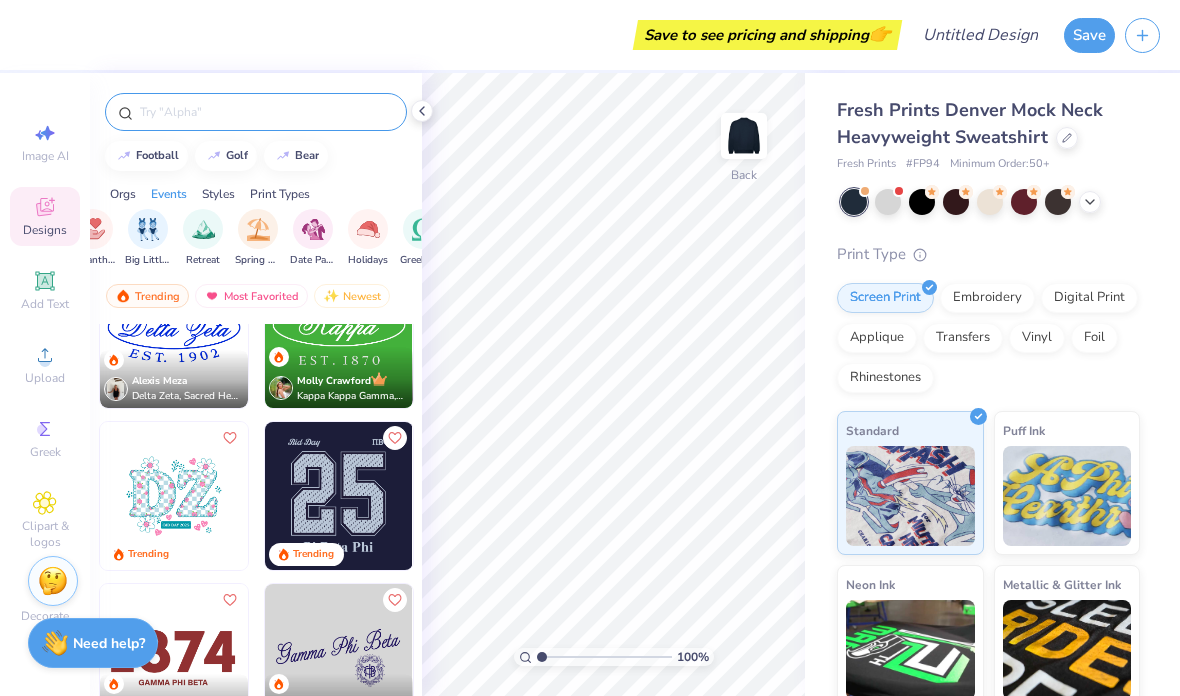 click at bounding box center (266, 112) 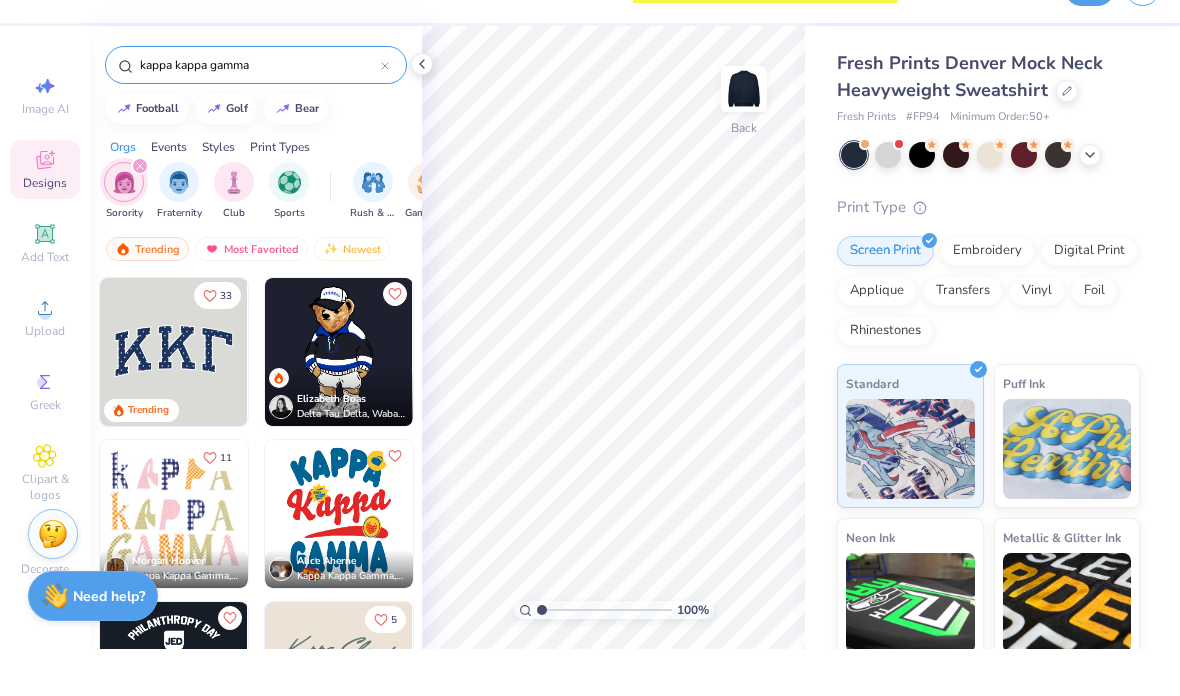 scroll, scrollTop: 1, scrollLeft: 0, axis: vertical 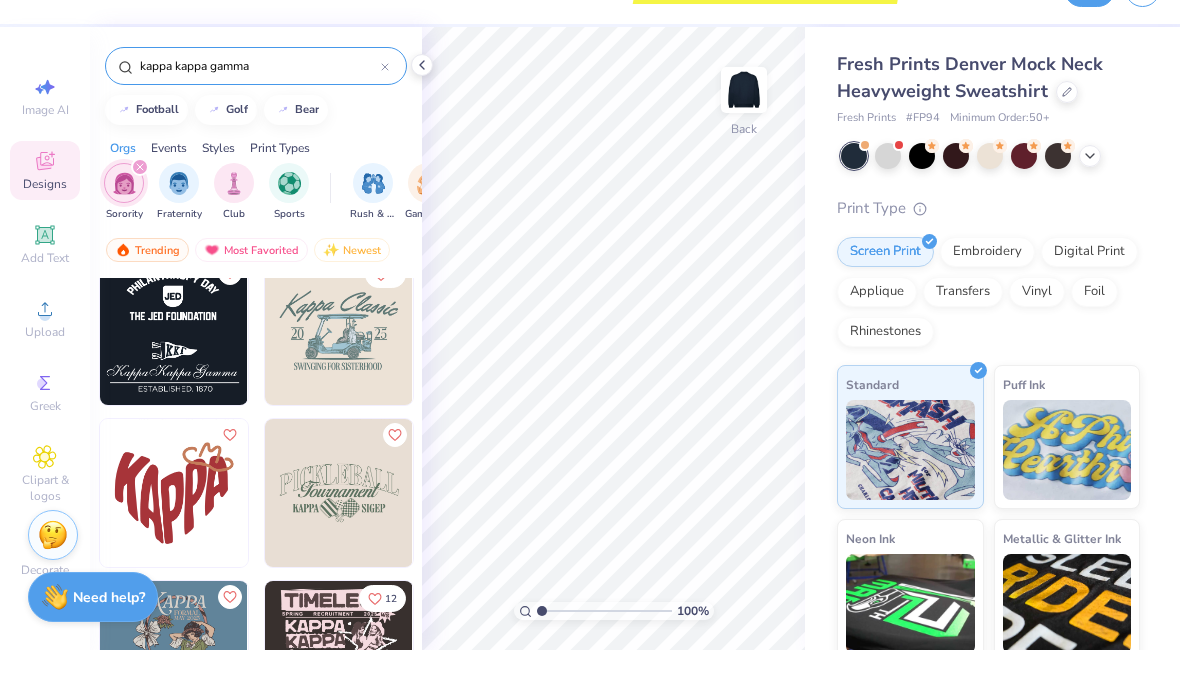 type on "kappa kappa gamma" 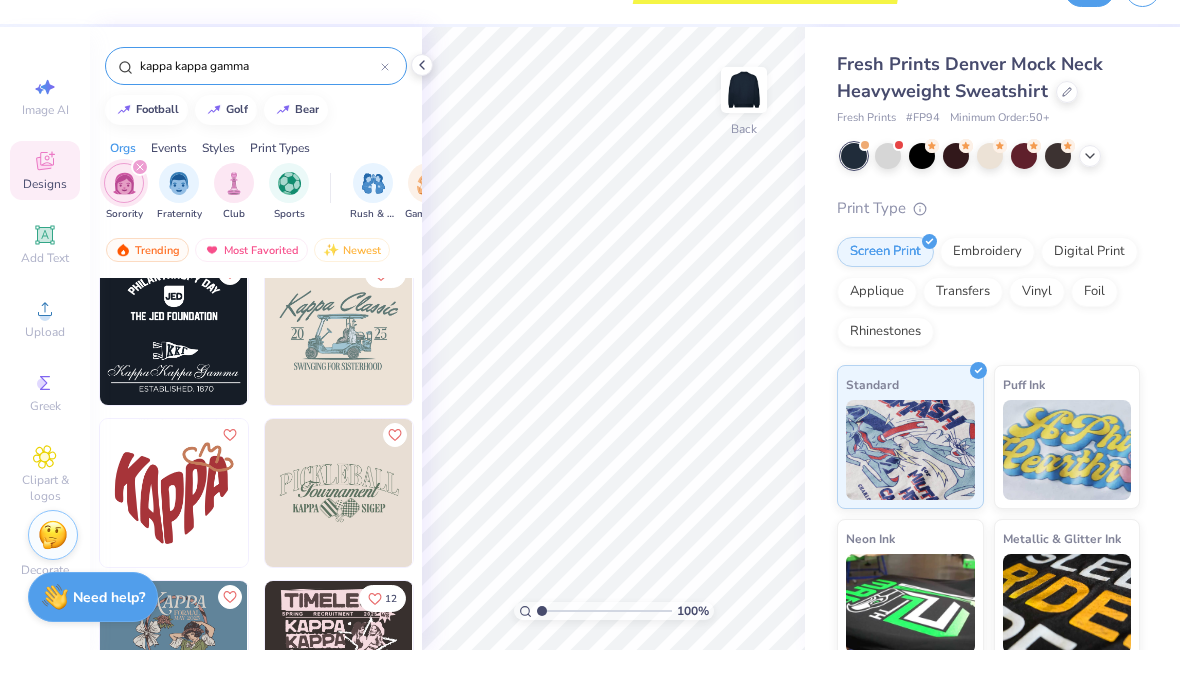 scroll, scrollTop: 0, scrollLeft: 0, axis: both 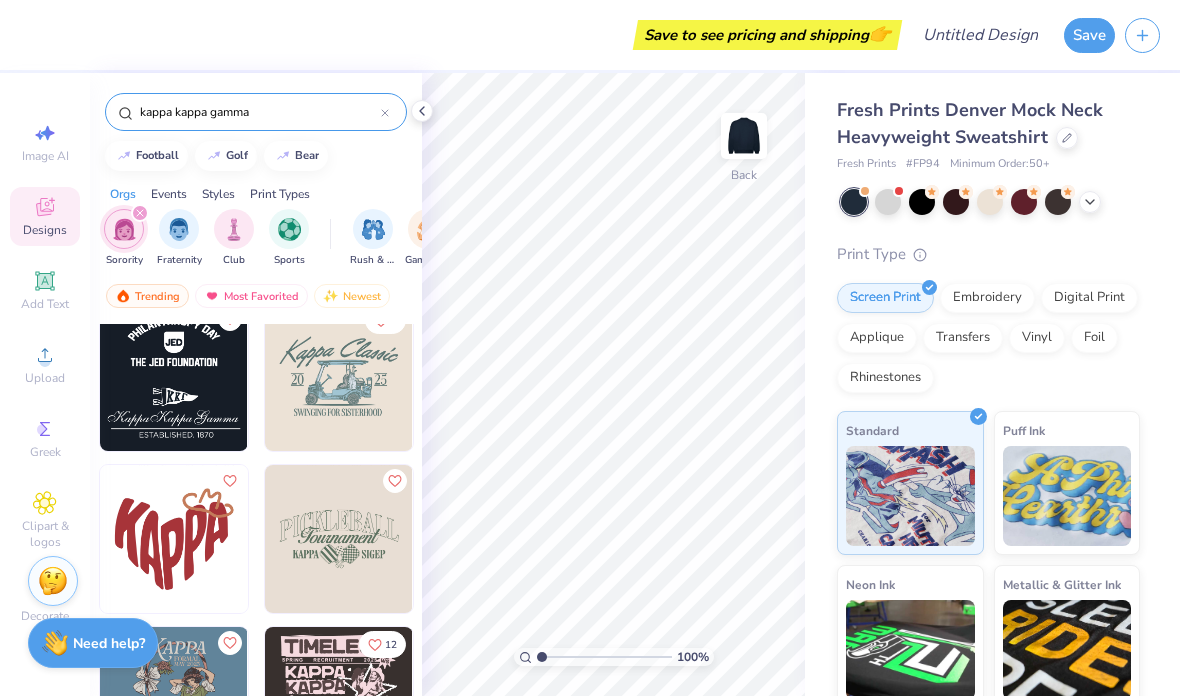 click at bounding box center [174, 377] 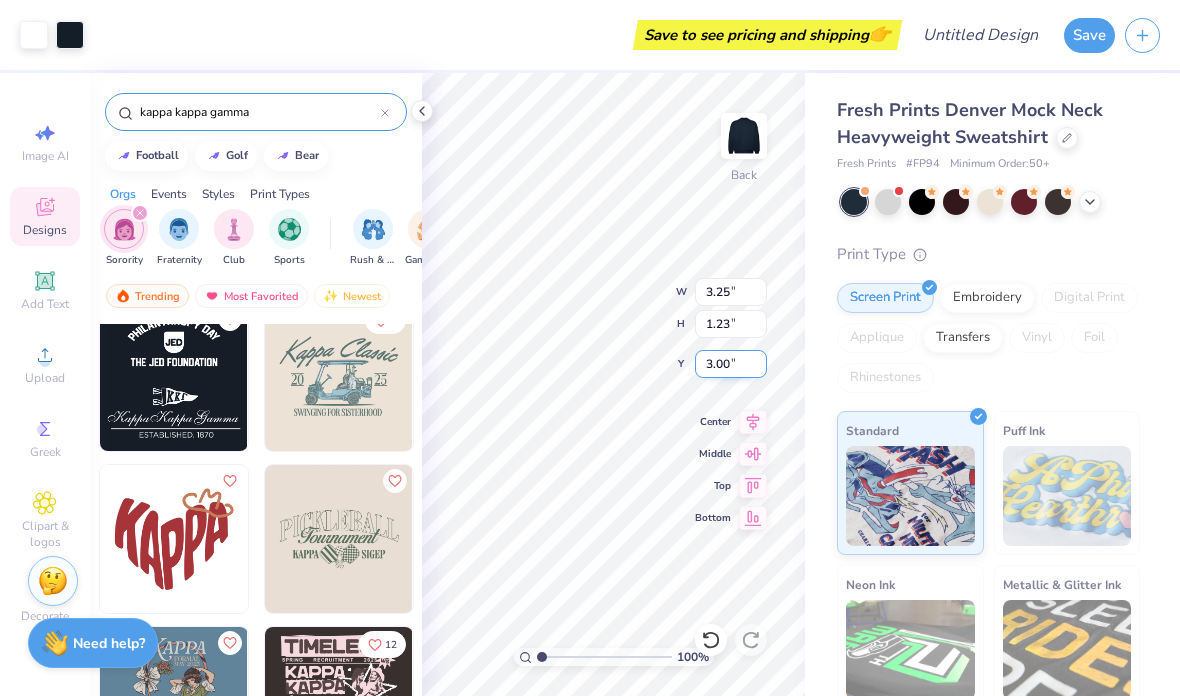 type on "8.98" 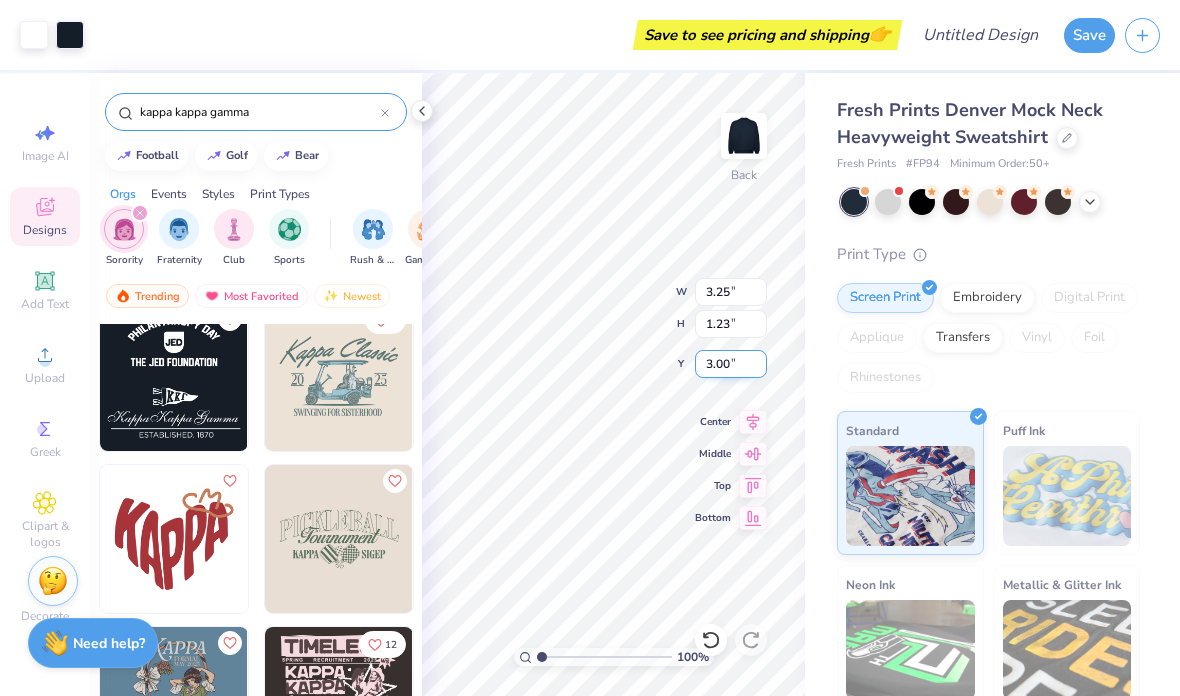 type on "3.38" 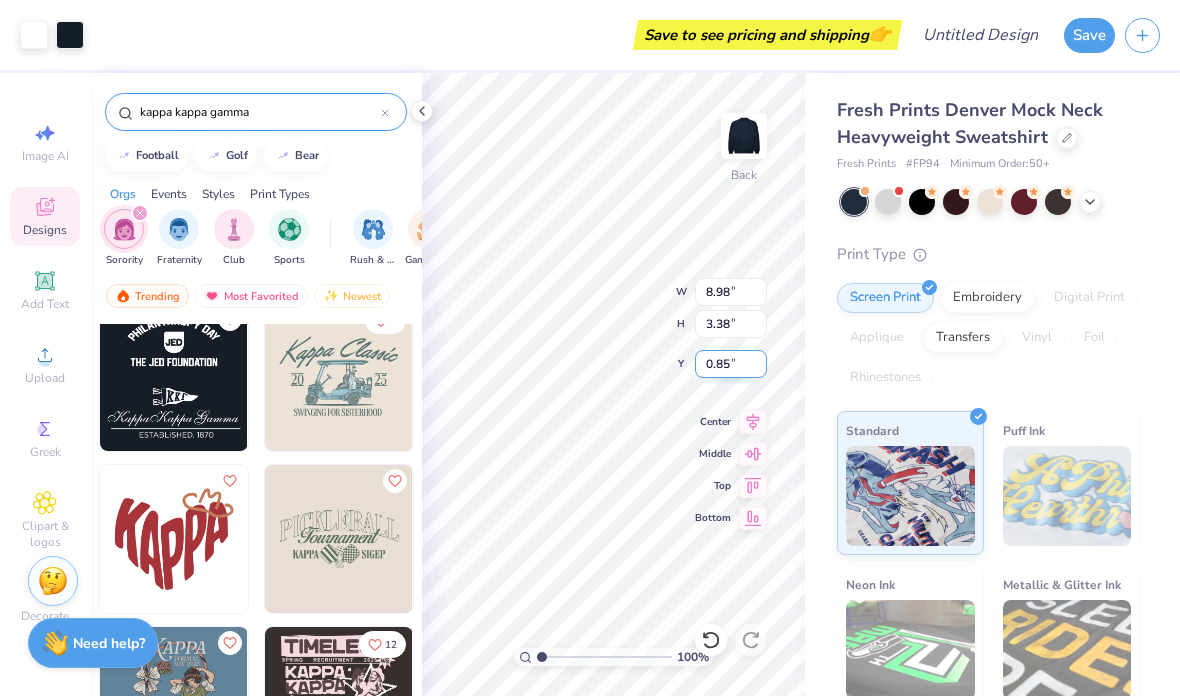 type on "3.00" 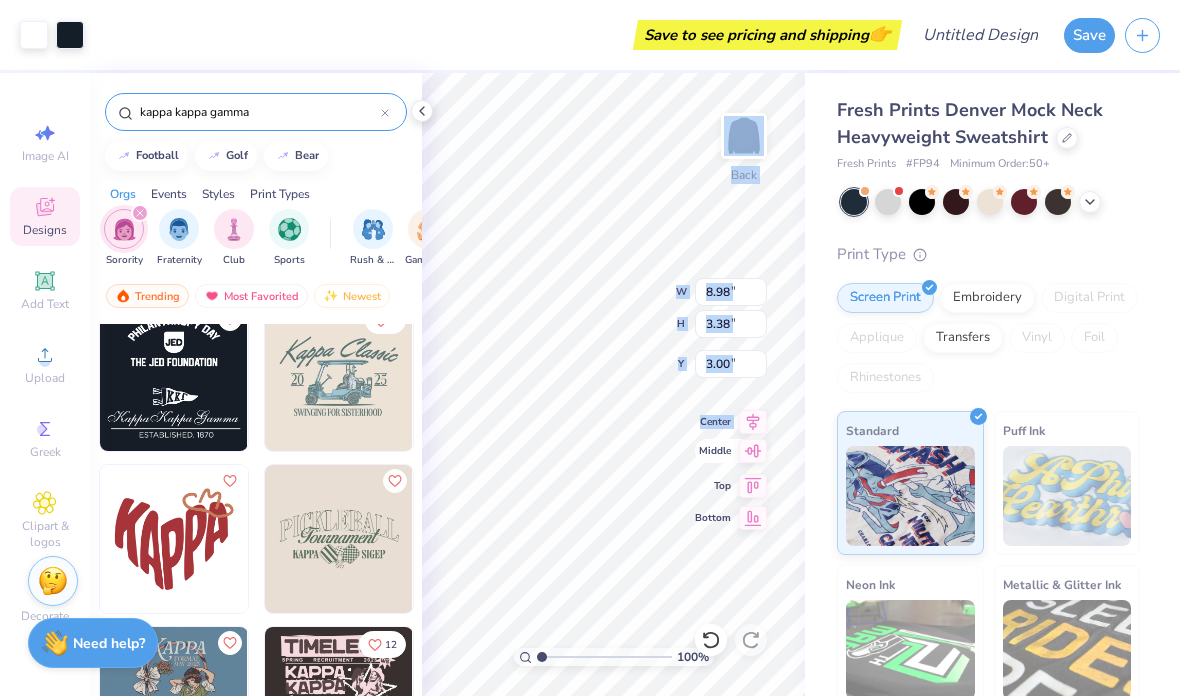 click on "100  % Back W 8.98 8.98 " H 3.38 3.38 " Y 3.00 3.00 " Center Middle Top Bottom" at bounding box center [613, 384] 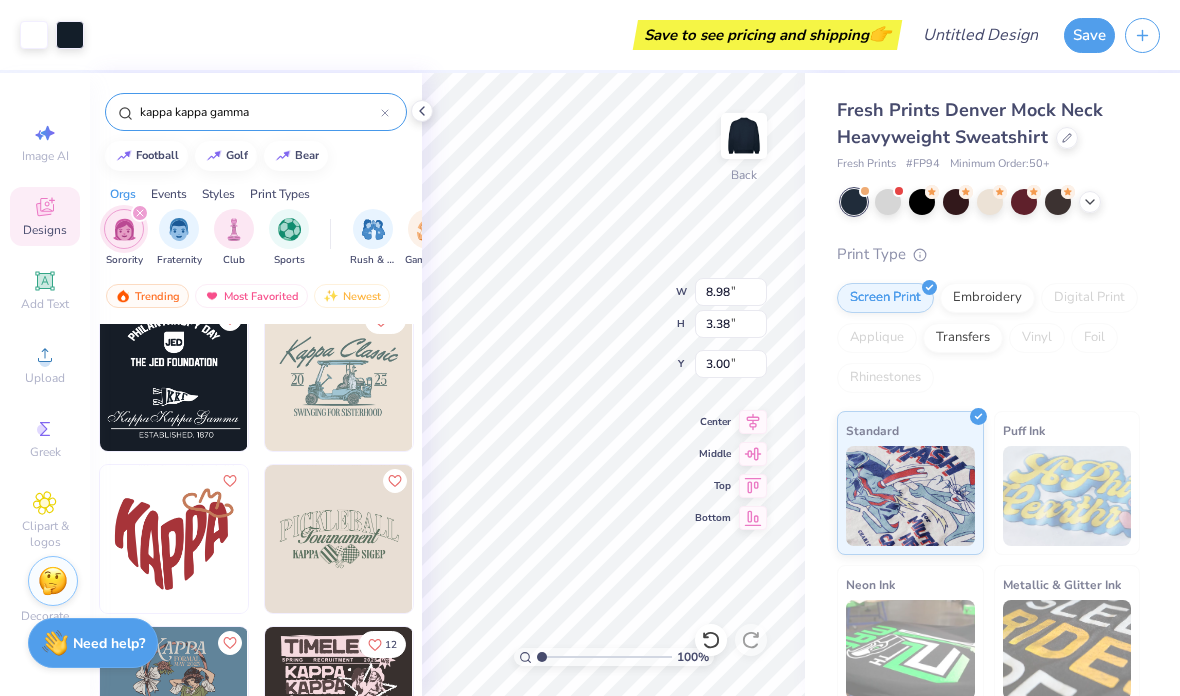 type on "8.31" 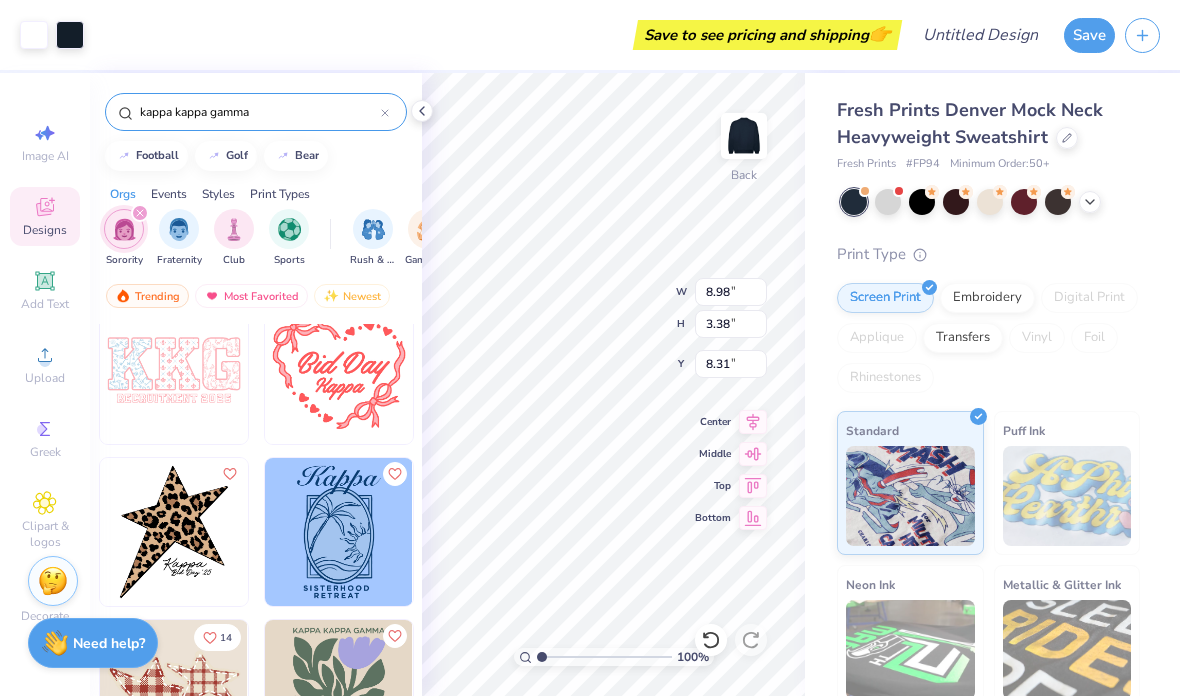 scroll, scrollTop: 4351, scrollLeft: 0, axis: vertical 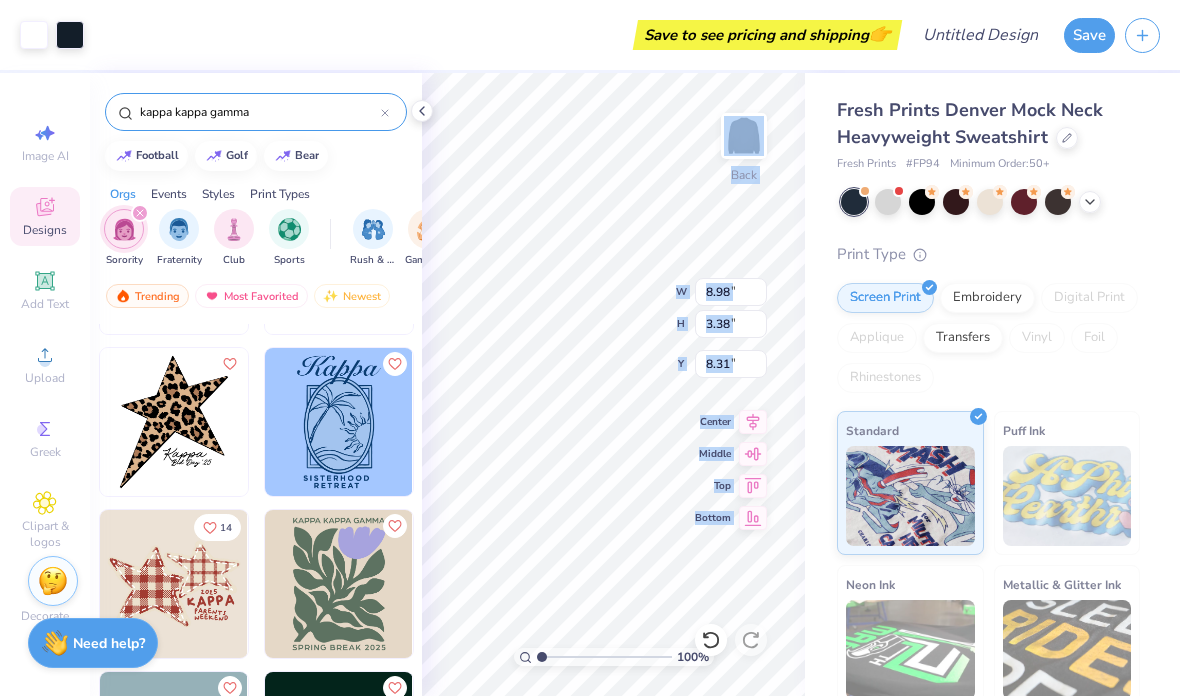 click on "Art colors Save to see pricing and shipping  👉 Design Title Save Image AI Designs Add Text Upload Greek Clipart & logos Decorate kappa kappa gamma football golf bear Orgs Events Styles Print Types Sorority Fraternity Club Sports Rush & Bid Game Day Parent's Weekend PR & General Philanthropy Big Little Reveal Retreat Spring Break Date Parties & Socials Holidays Greek Week Formal & Semi Graduation Founder’s Day Classic Minimalist Varsity Y2K Typography Handdrawn Cartoons Grunge 80s & 90s 60s & 70s Embroidery Screen Print Applique Patches Digital Print Vinyl Transfers Trending Most Favorited Newest 14 6 100  % Back W 8.98 8.98 " H 3.38 3.38 " Y 8.31 8.31 " Center Middle Top Bottom Fresh Prints Denver Mock Neck Heavyweight Sweatshirt Fresh Prints # FP94 Minimum Order:  50 +   Print Type Screen Print Embroidery Digital Print Applique Transfers Vinyl Foil Rhinestones Standard Puff Ink Neon Ink Metallic & Glitter Ink Glow in the Dark Ink Water based Ink Stuck?  Our Art team will finish your design for free." at bounding box center (590, 348) 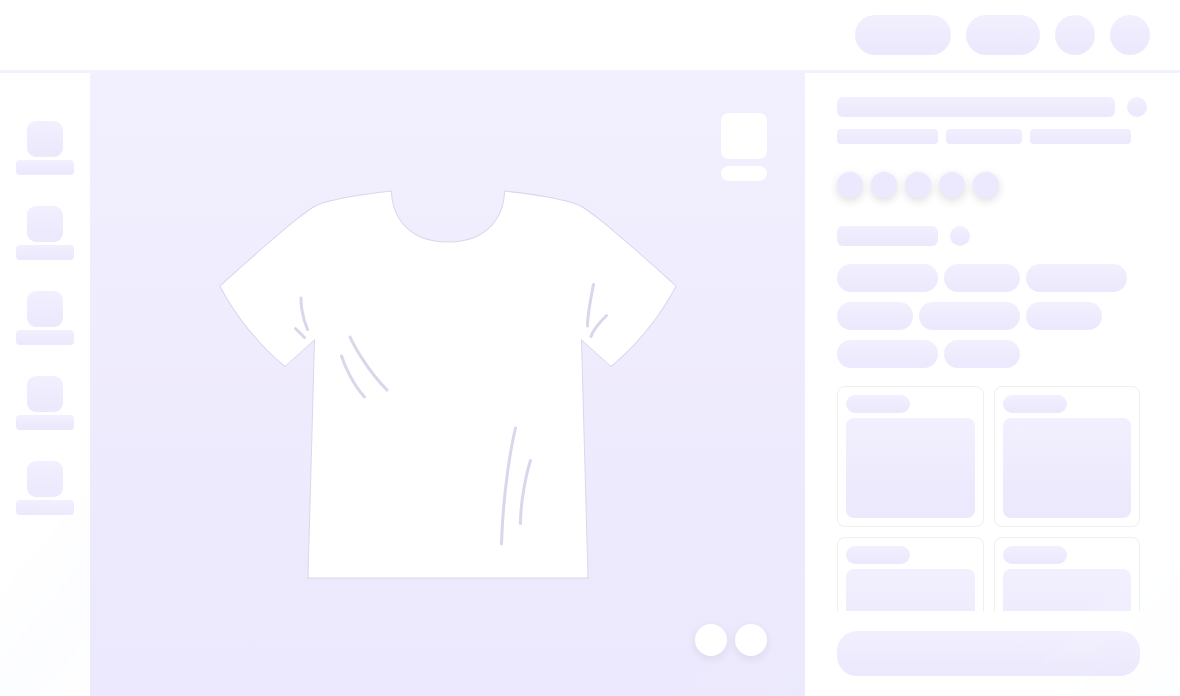 scroll, scrollTop: 0, scrollLeft: 0, axis: both 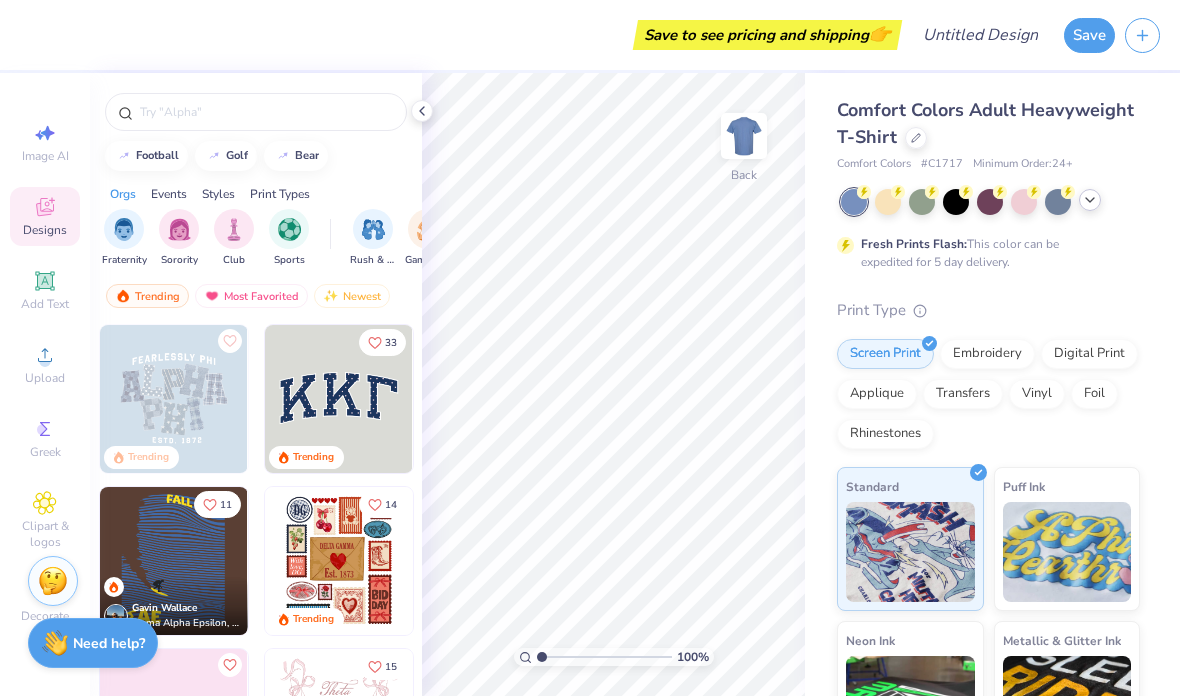 click 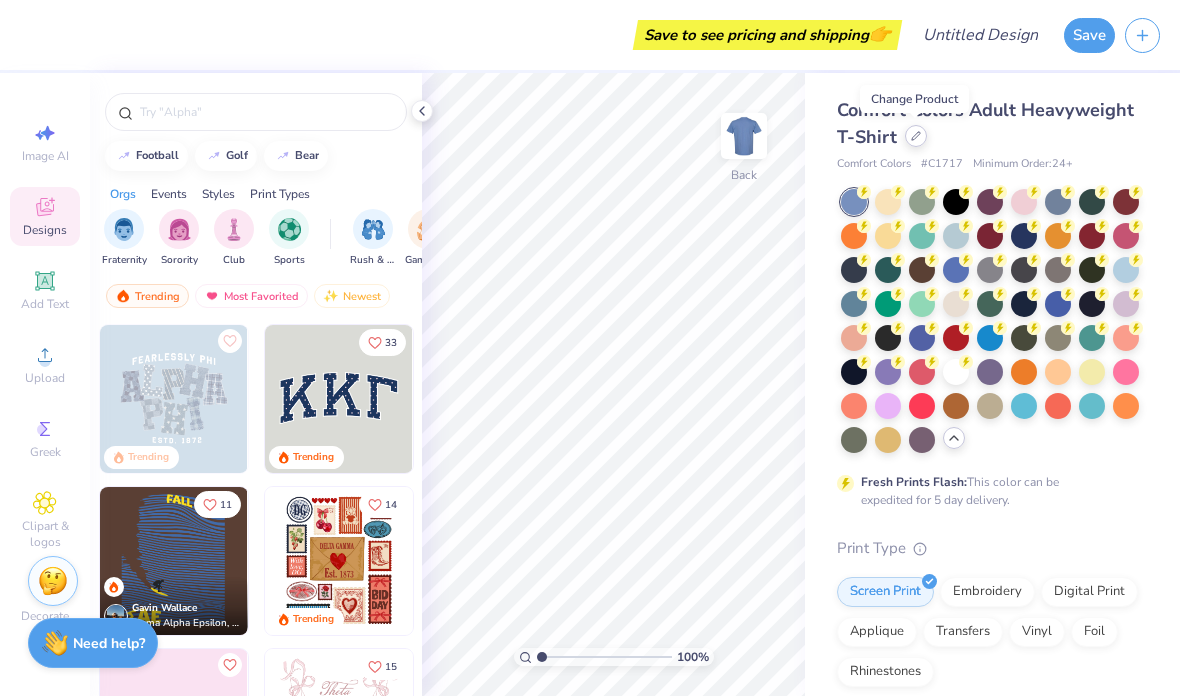 click 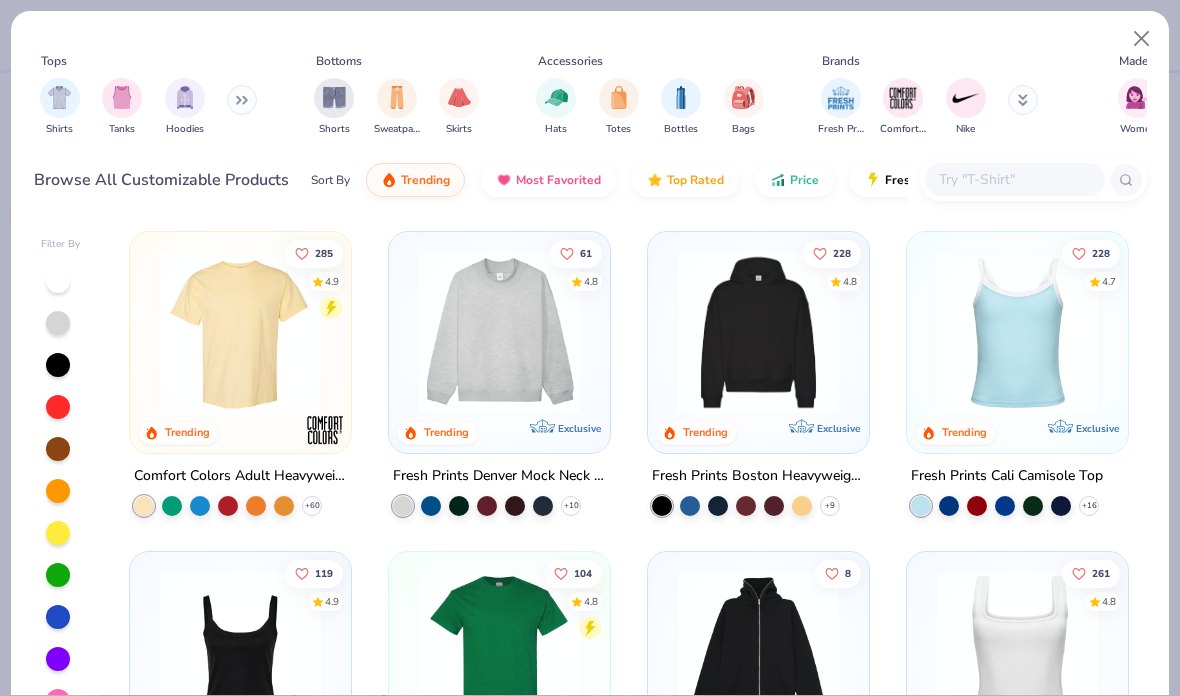 click at bounding box center [499, 332] 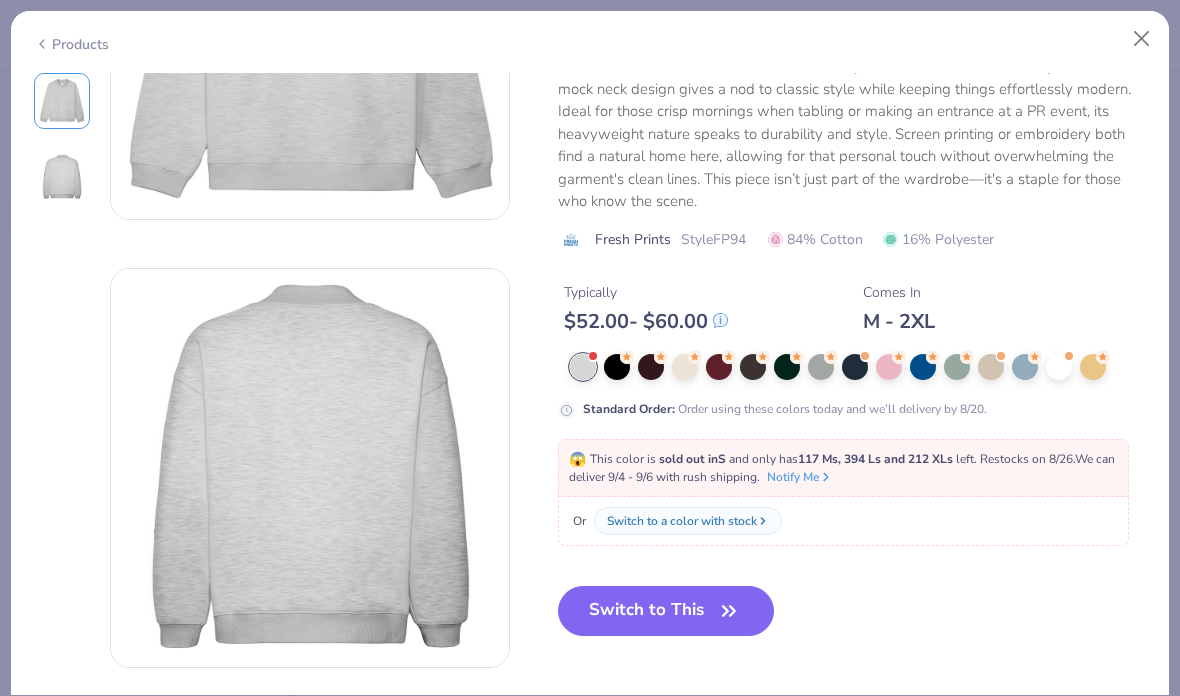 scroll, scrollTop: 267, scrollLeft: 0, axis: vertical 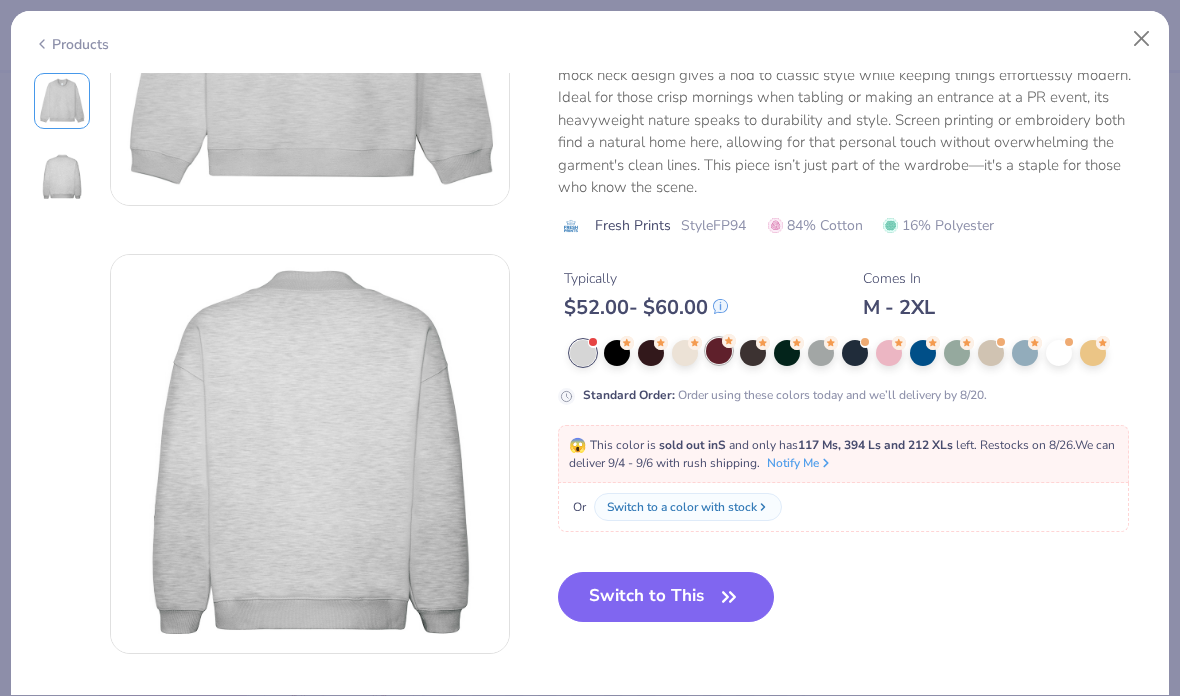 click on "Standard Order :   Order using these colors today and we’ll delivery by 8/20." at bounding box center (852, 372) 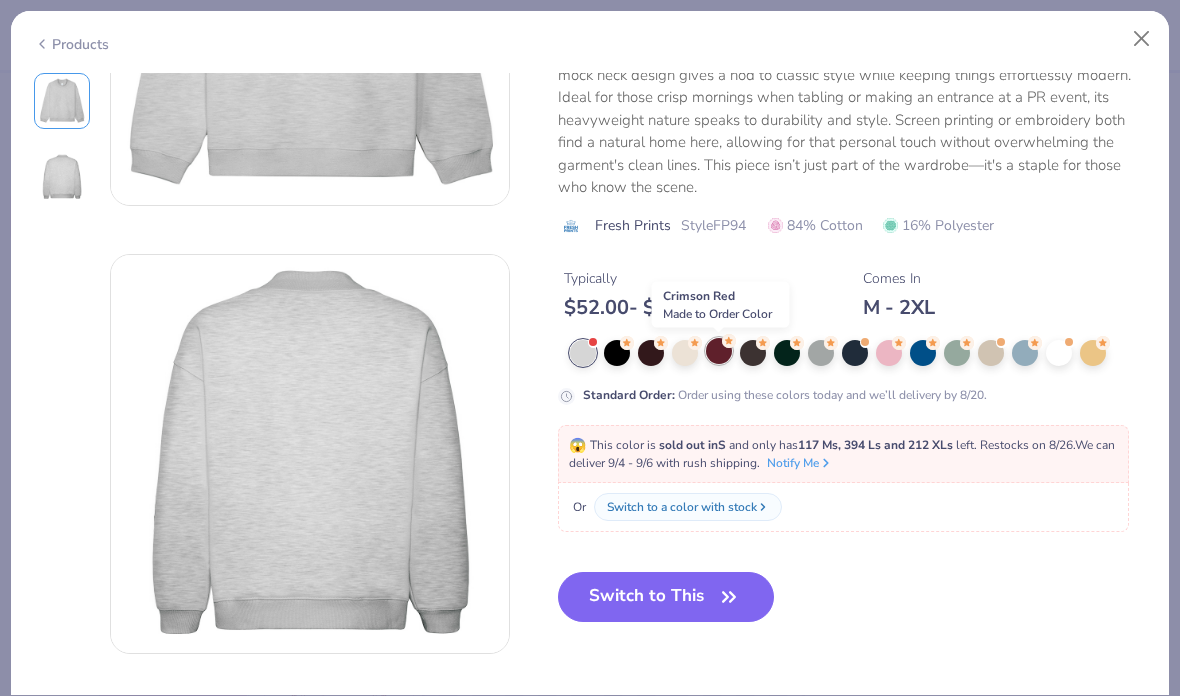 click at bounding box center (719, 351) 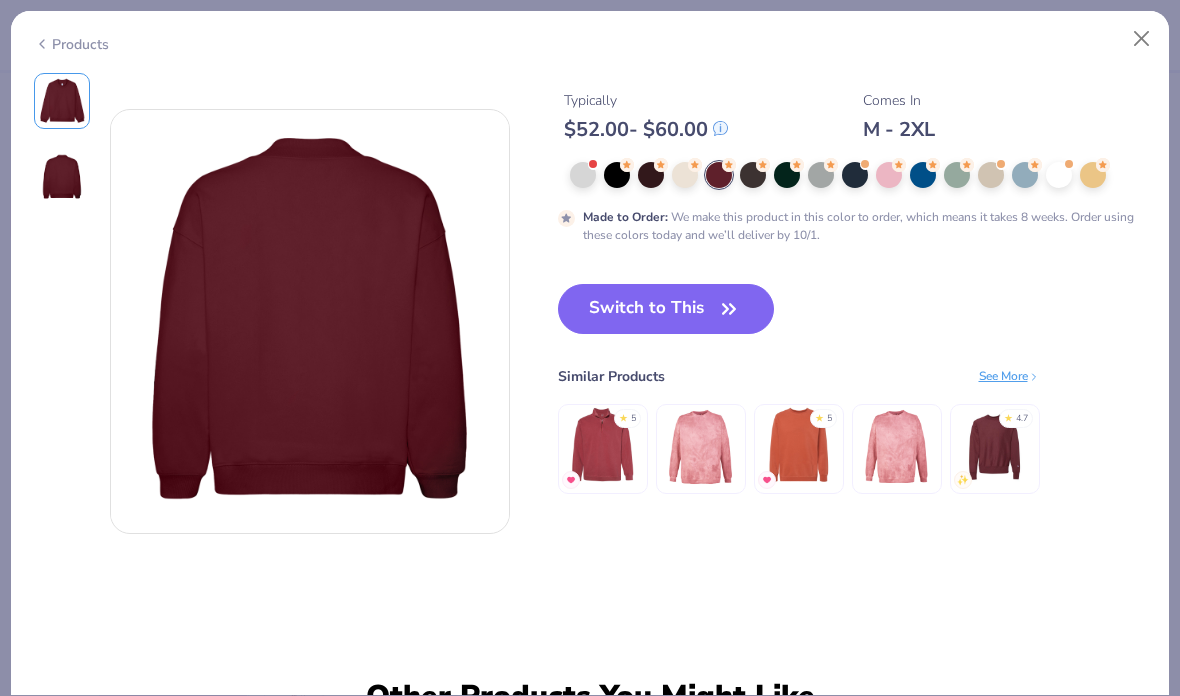 scroll, scrollTop: 422, scrollLeft: 0, axis: vertical 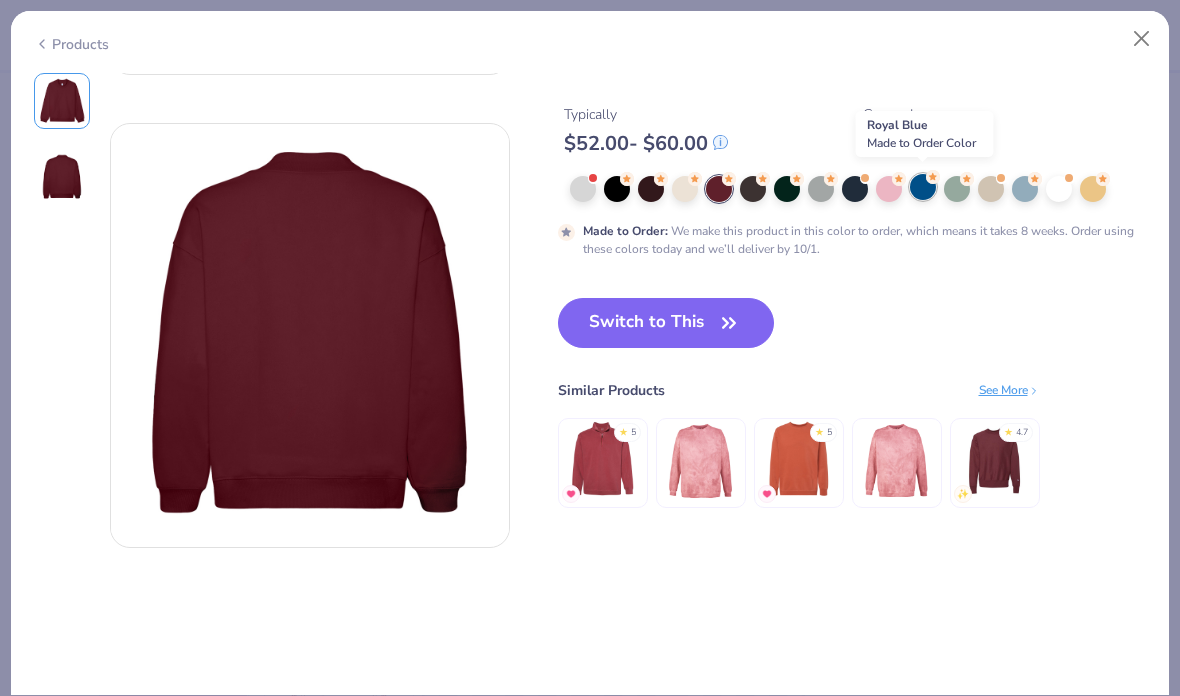 click at bounding box center (923, 187) 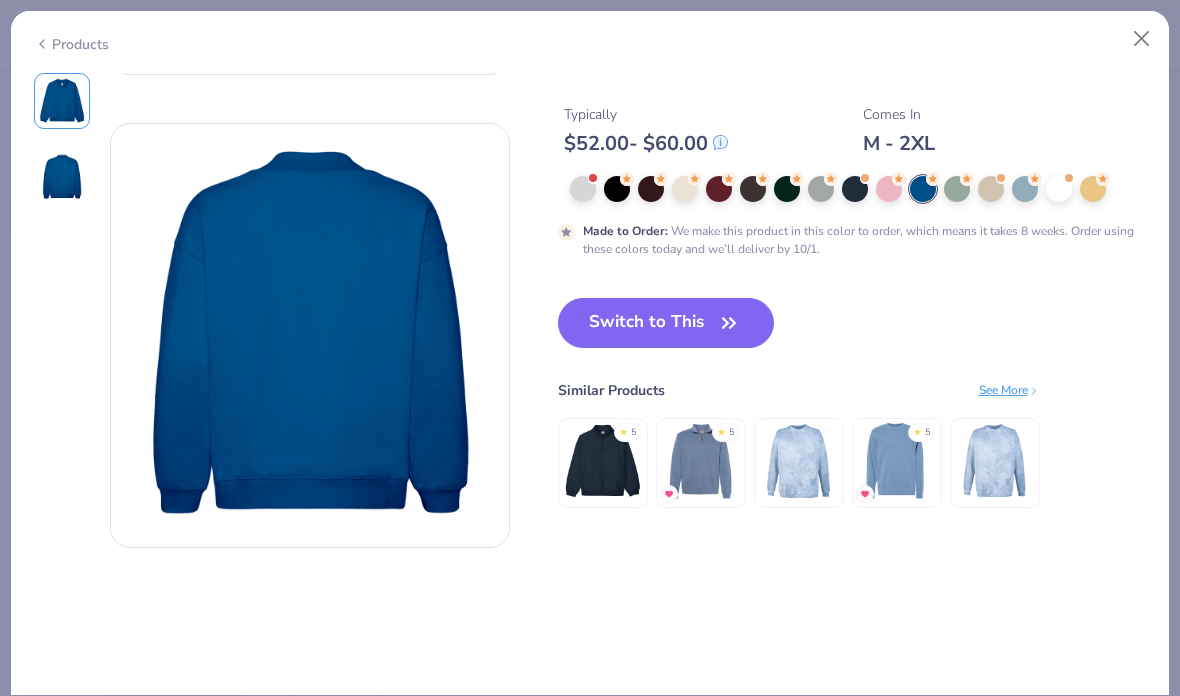 click at bounding box center [896, 461] 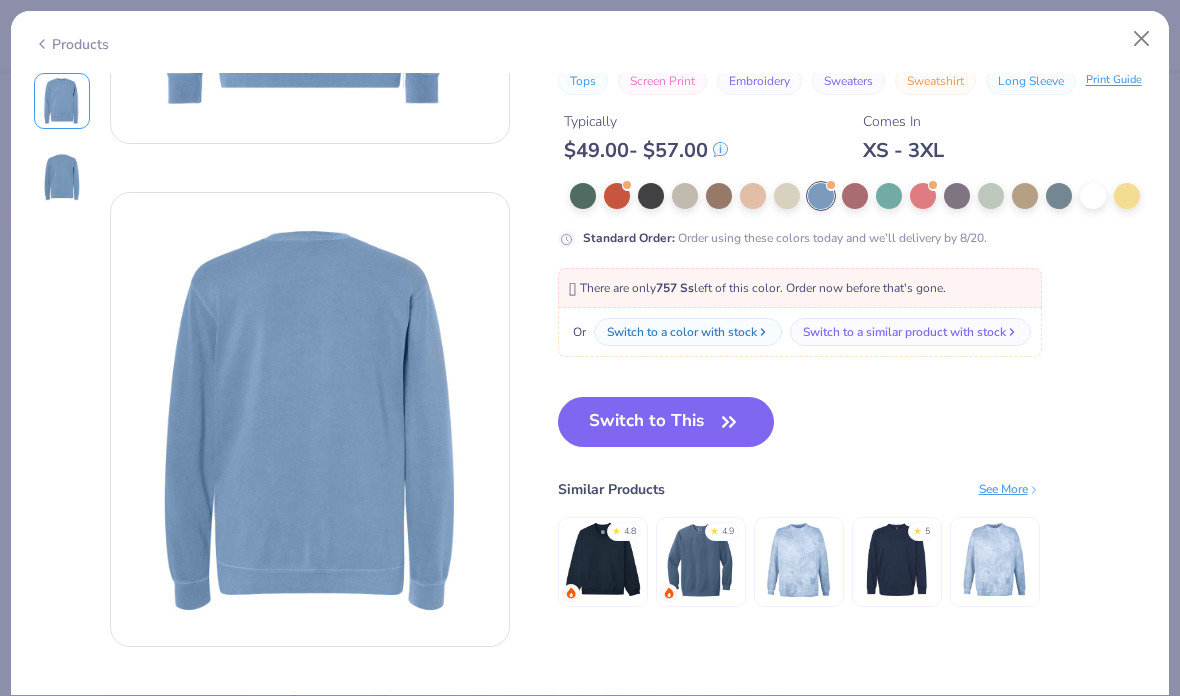scroll, scrollTop: 386, scrollLeft: 0, axis: vertical 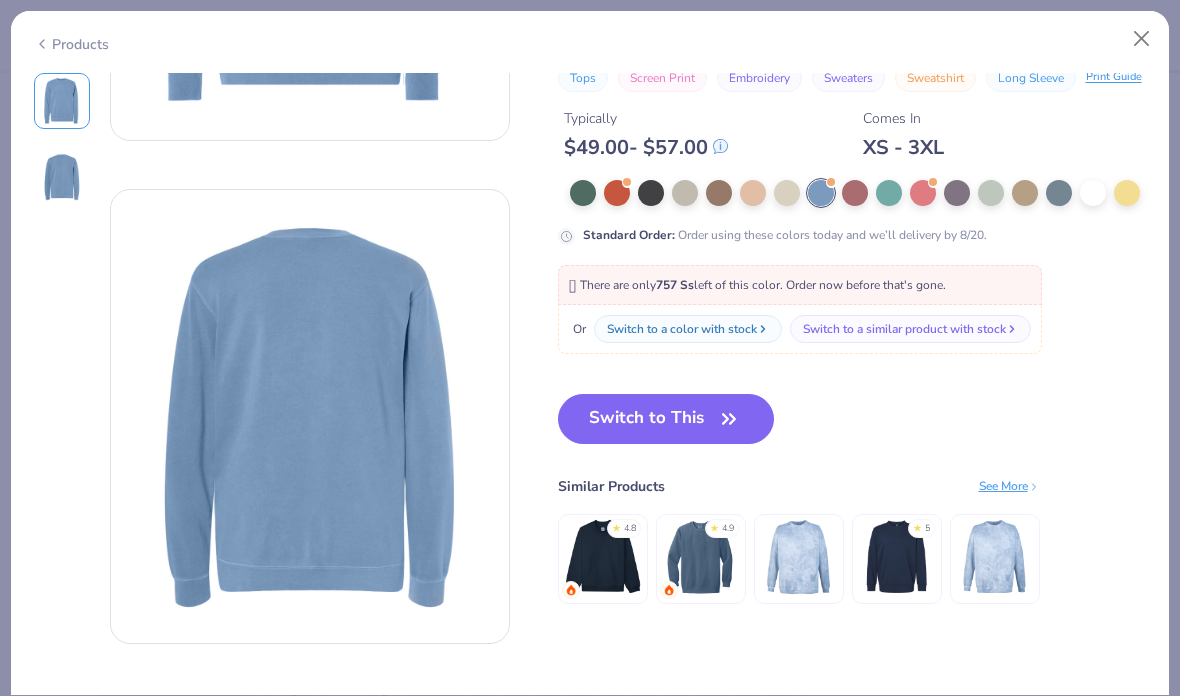 click at bounding box center [896, 557] 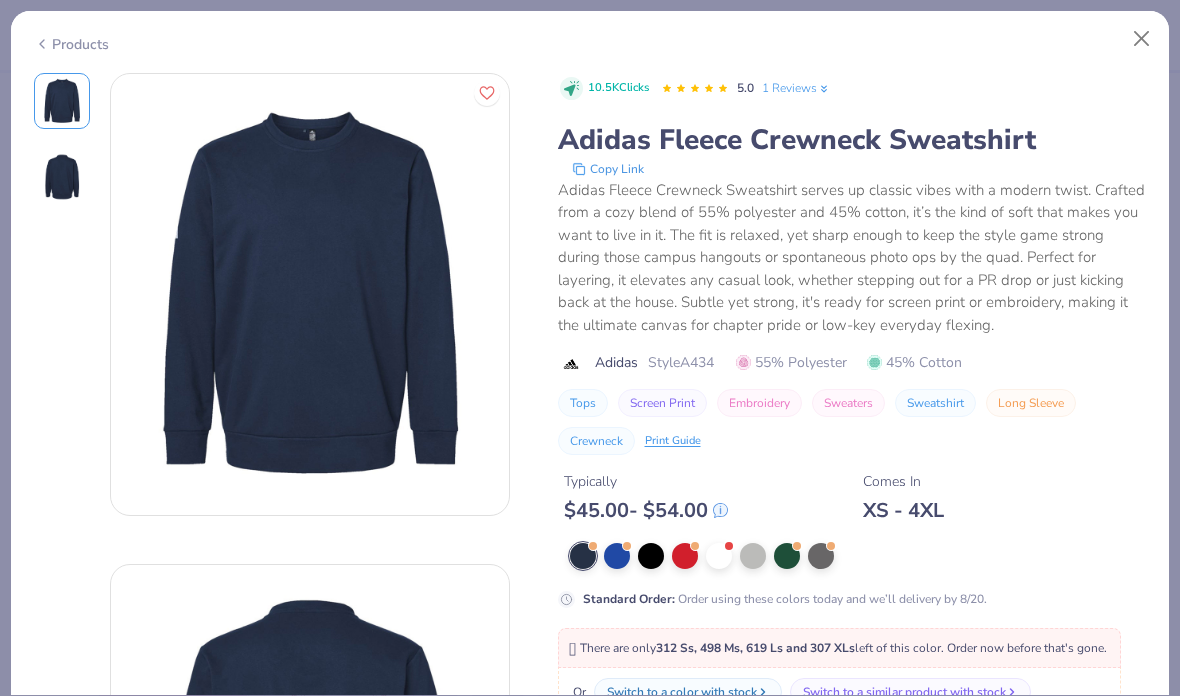scroll, scrollTop: 286, scrollLeft: 0, axis: vertical 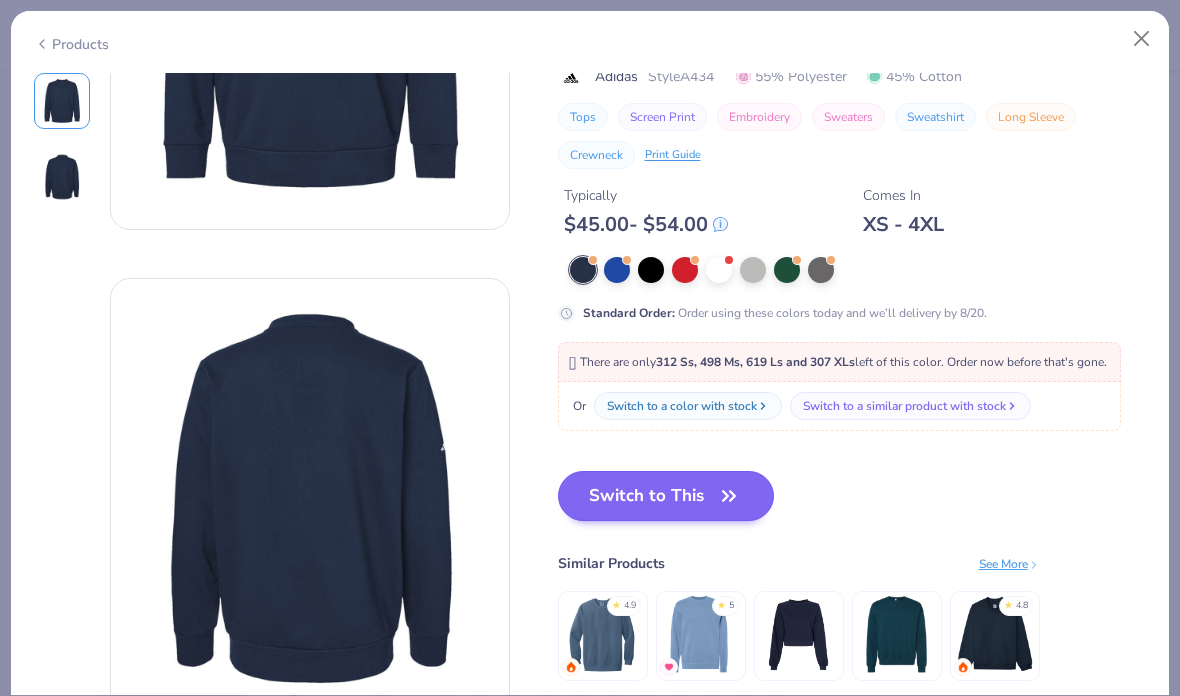 click on "Switch to This" at bounding box center (666, 496) 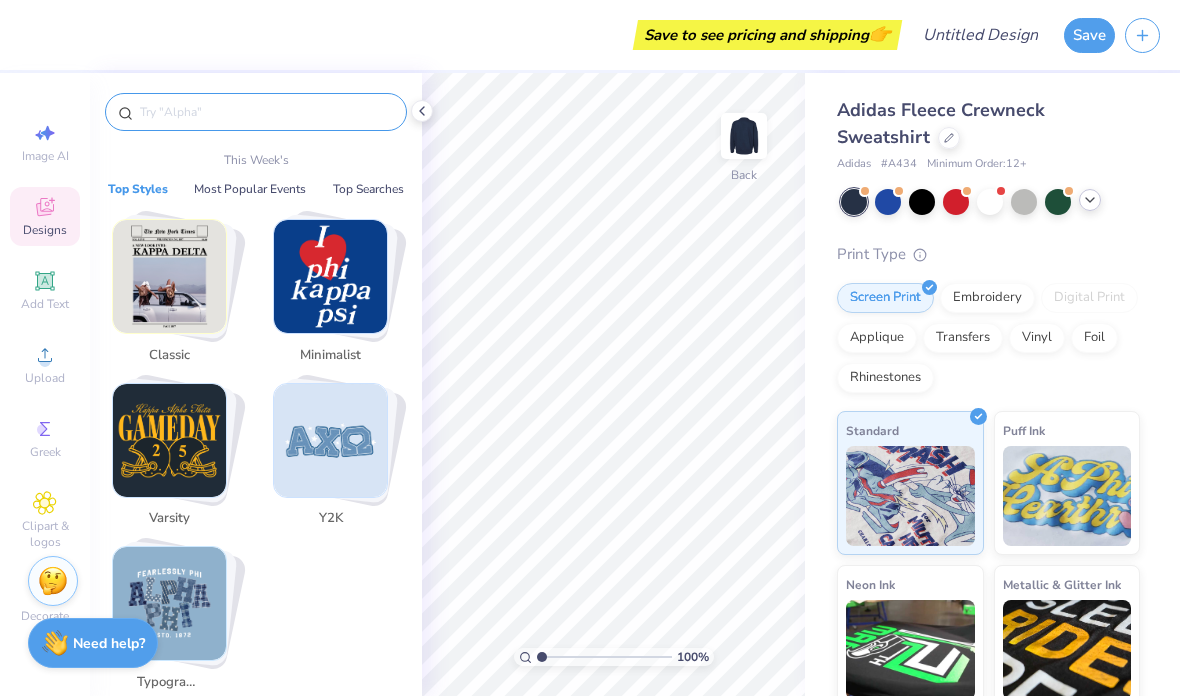 click at bounding box center [266, 112] 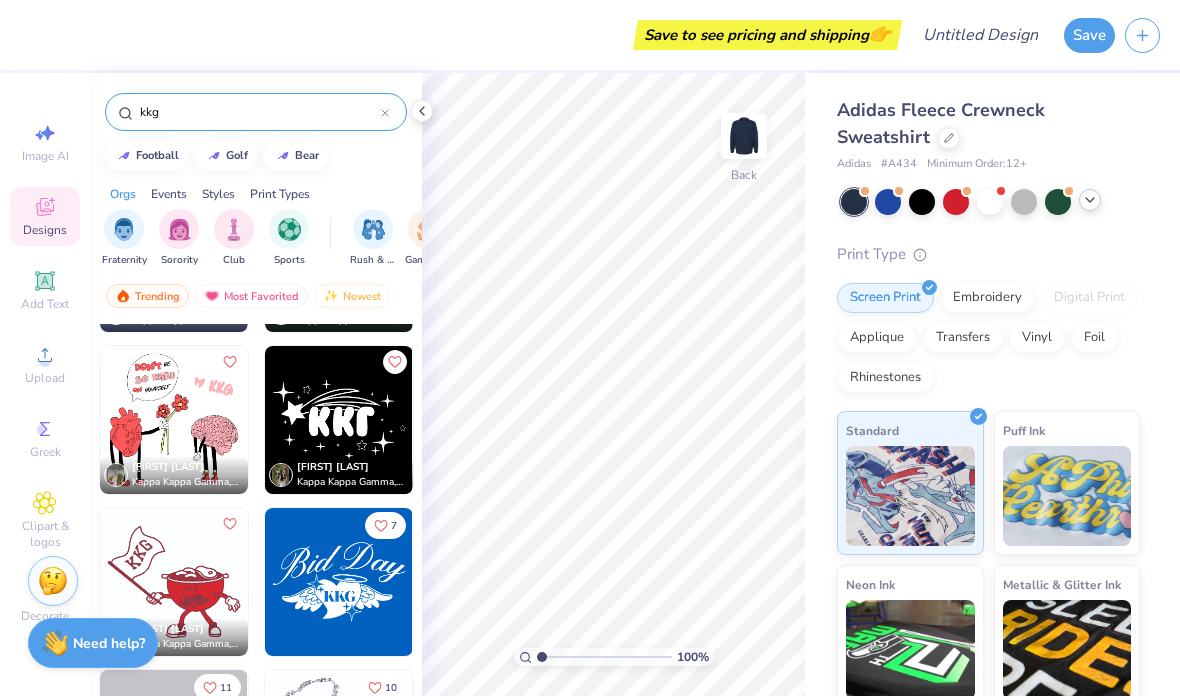 scroll, scrollTop: 6934, scrollLeft: 0, axis: vertical 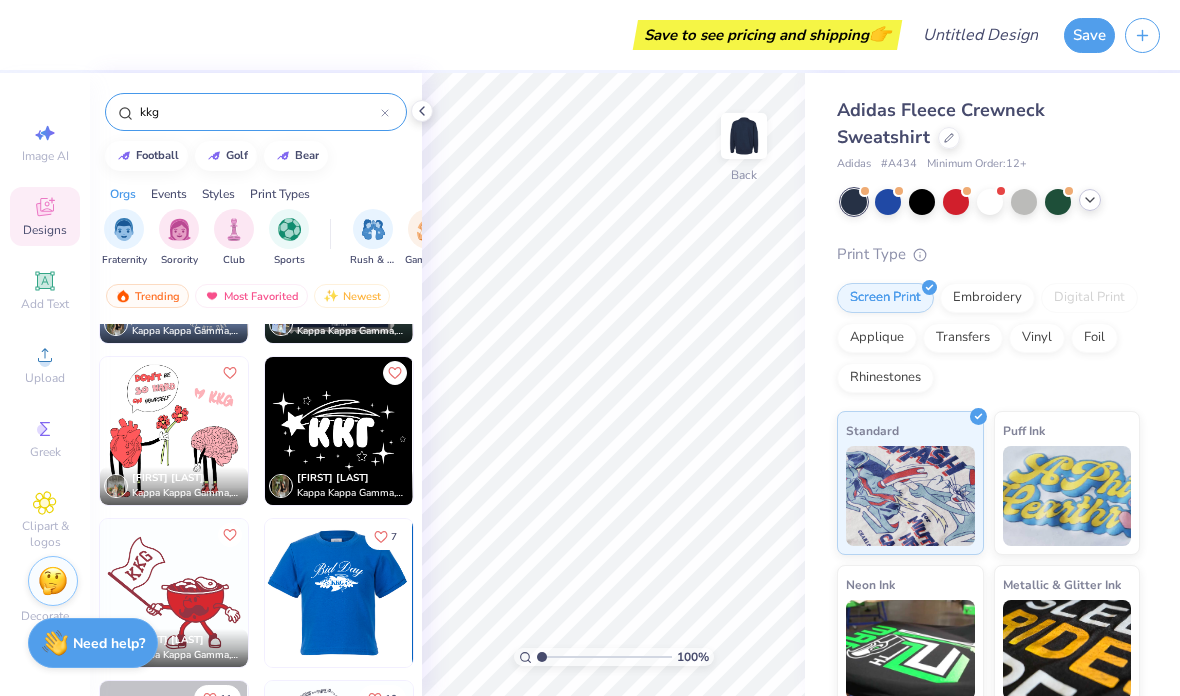 type on "kkg" 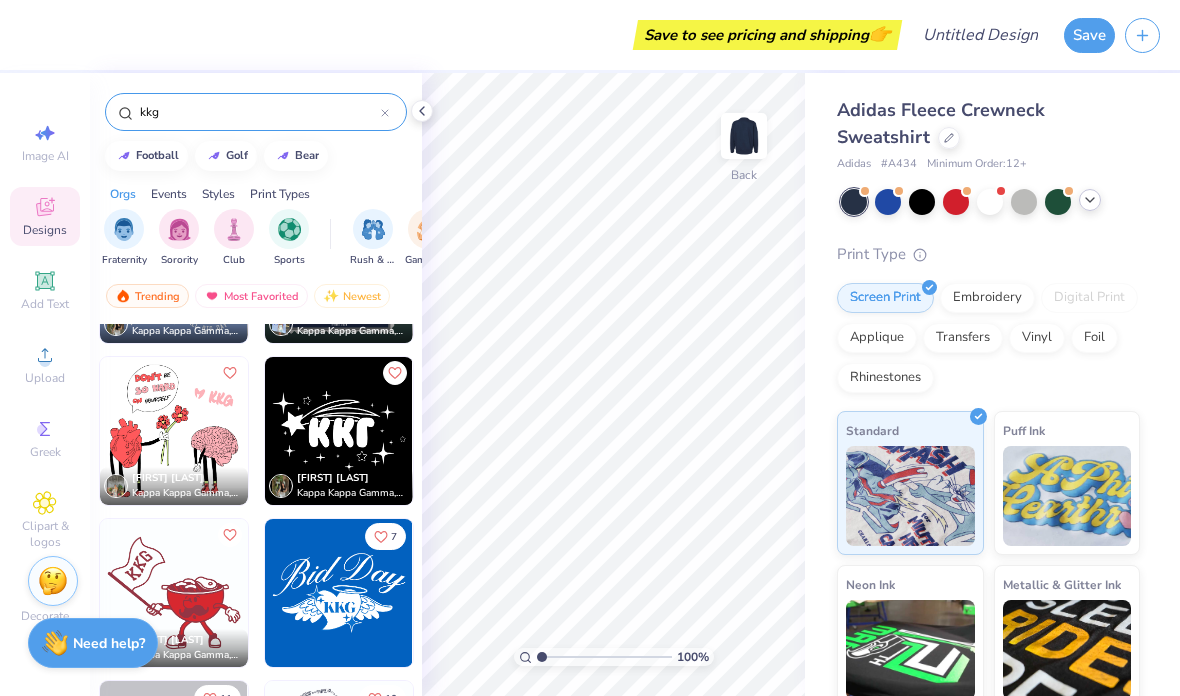 click at bounding box center (339, 431) 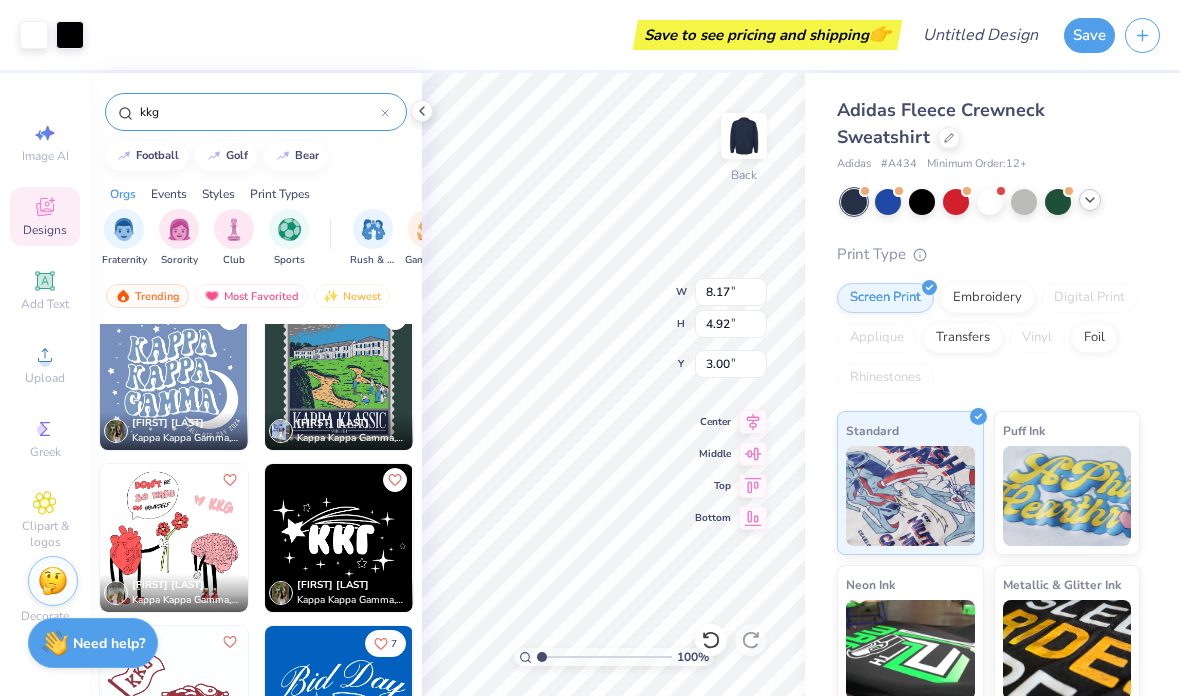 scroll, scrollTop: 6738, scrollLeft: 0, axis: vertical 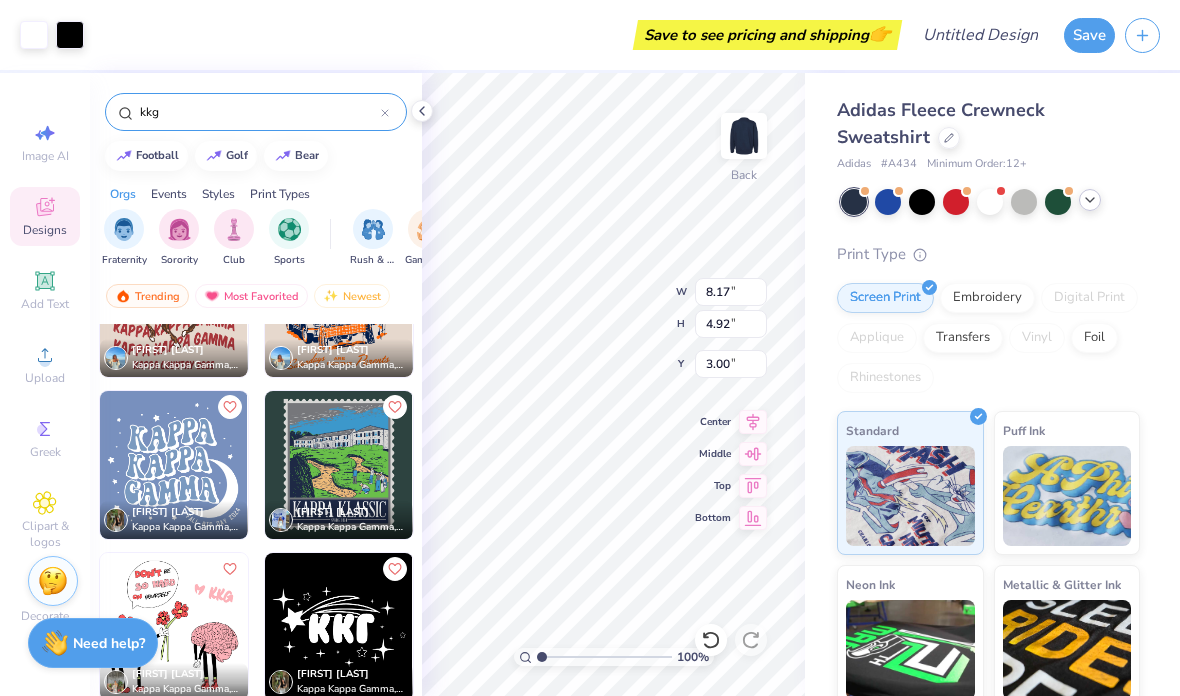 click at bounding box center [174, 465] 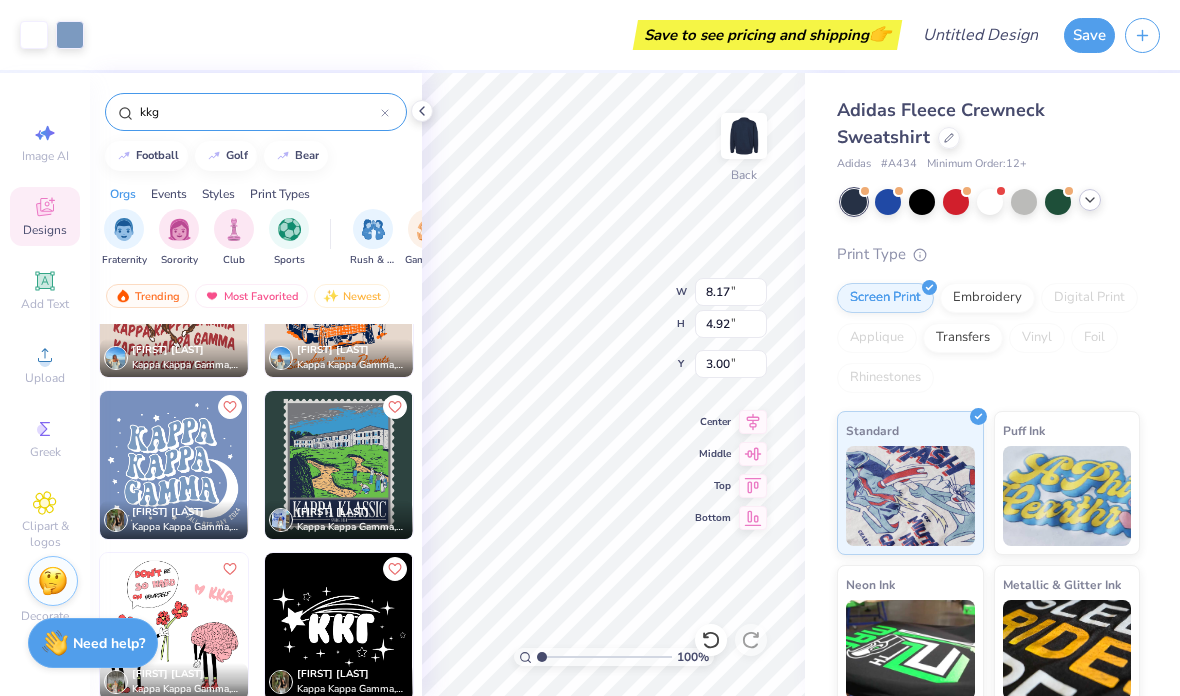 type on "10.79" 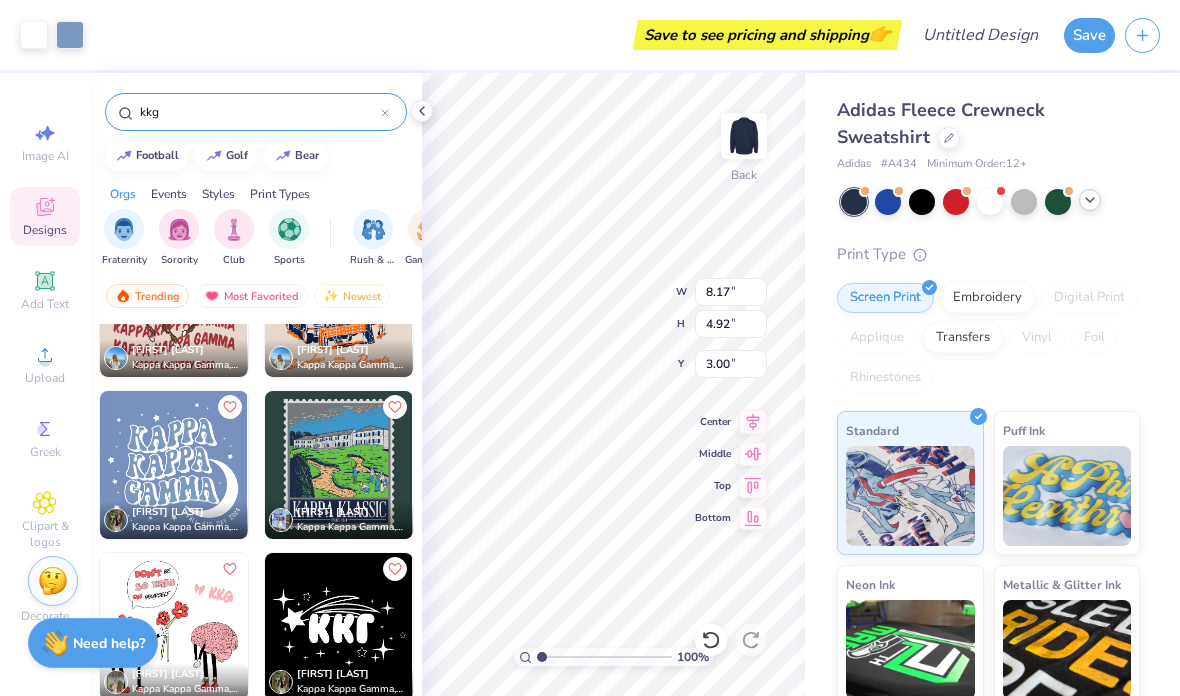 type on "10.08" 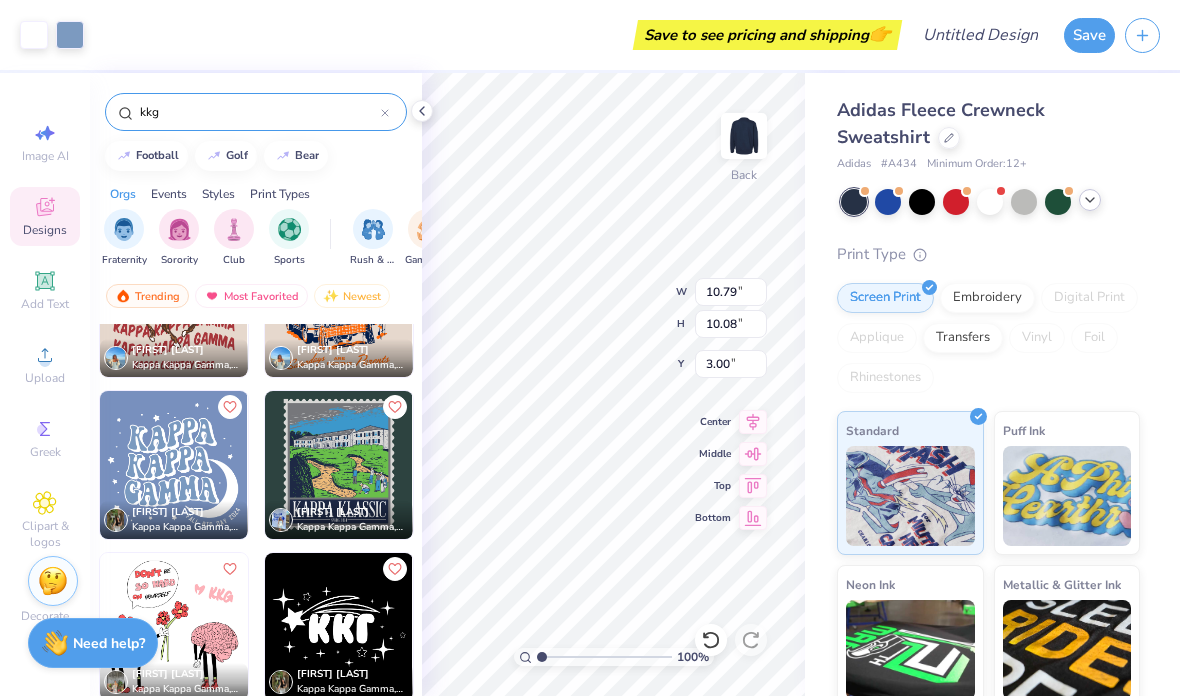 type on "9.72" 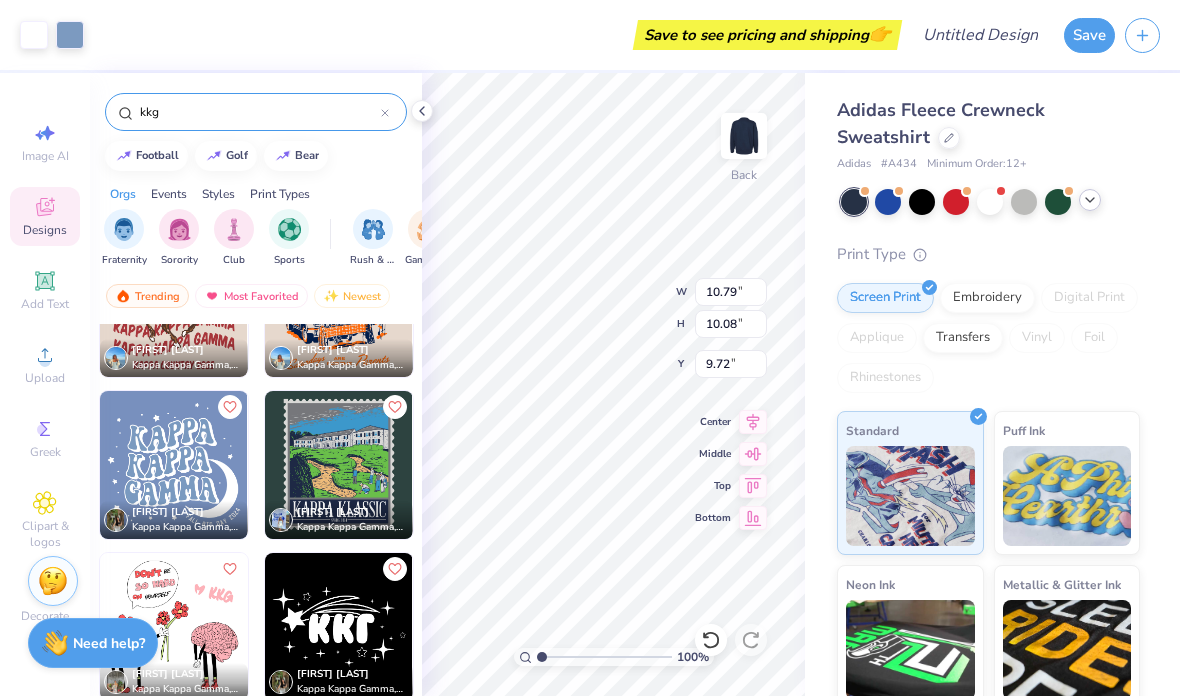type on "8.17" 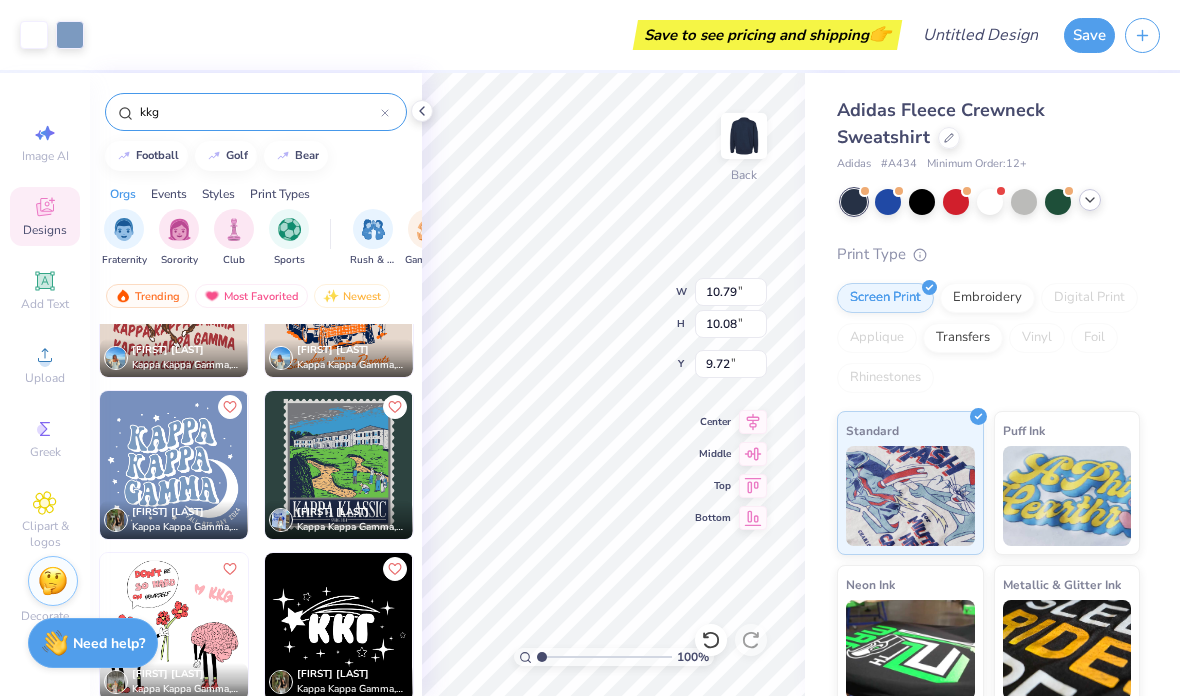 type on "4.92" 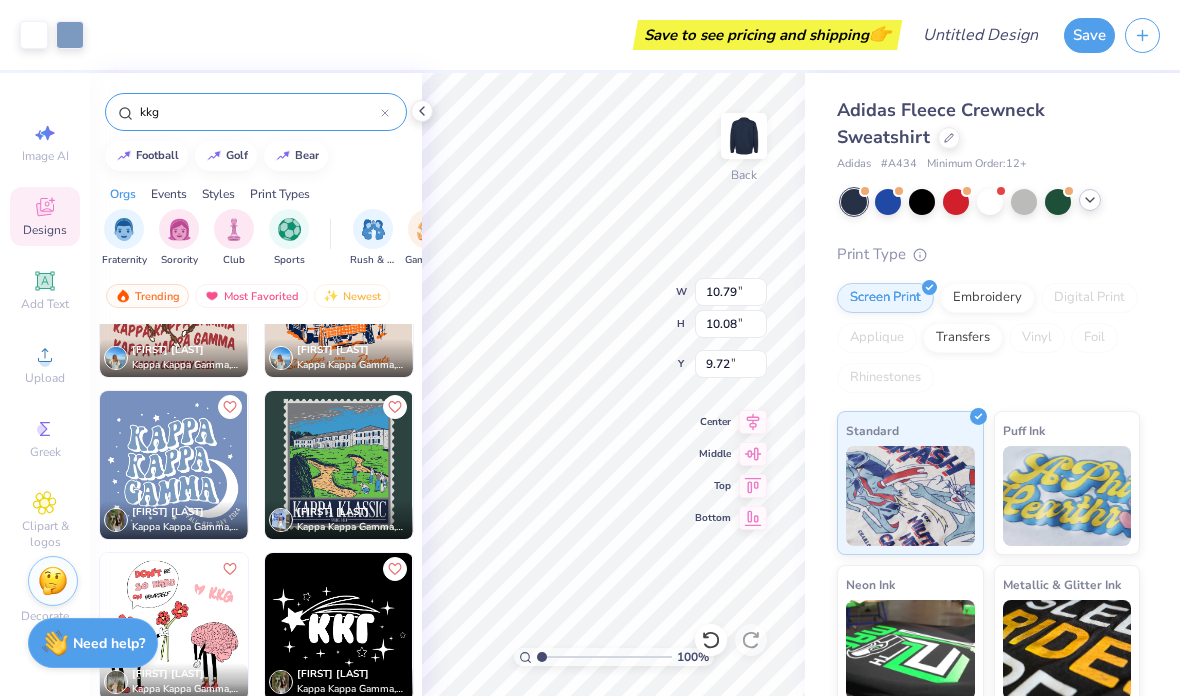 type on "3.00" 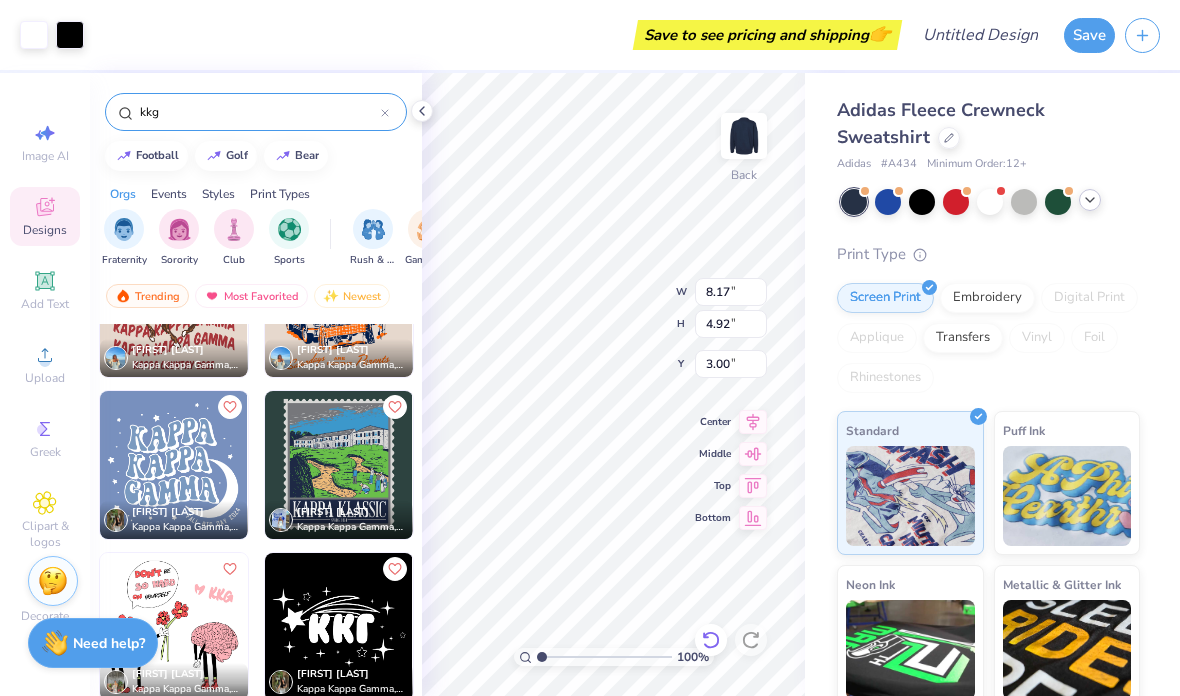 drag, startPoint x: 536, startPoint y: 660, endPoint x: 716, endPoint y: 651, distance: 180.22485 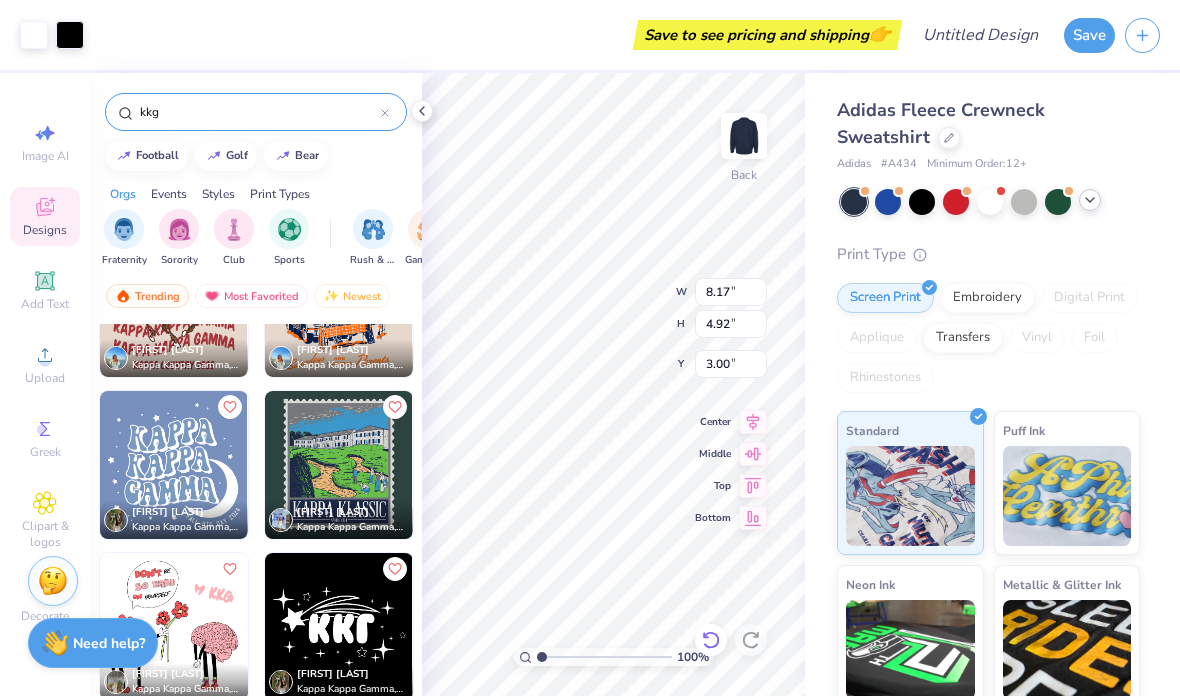 click on "100  % Back W 8.17 8.17 " H 4.92 4.92 " Y 3.00 3.00 " Center Middle Top Bottom" at bounding box center [613, 384] 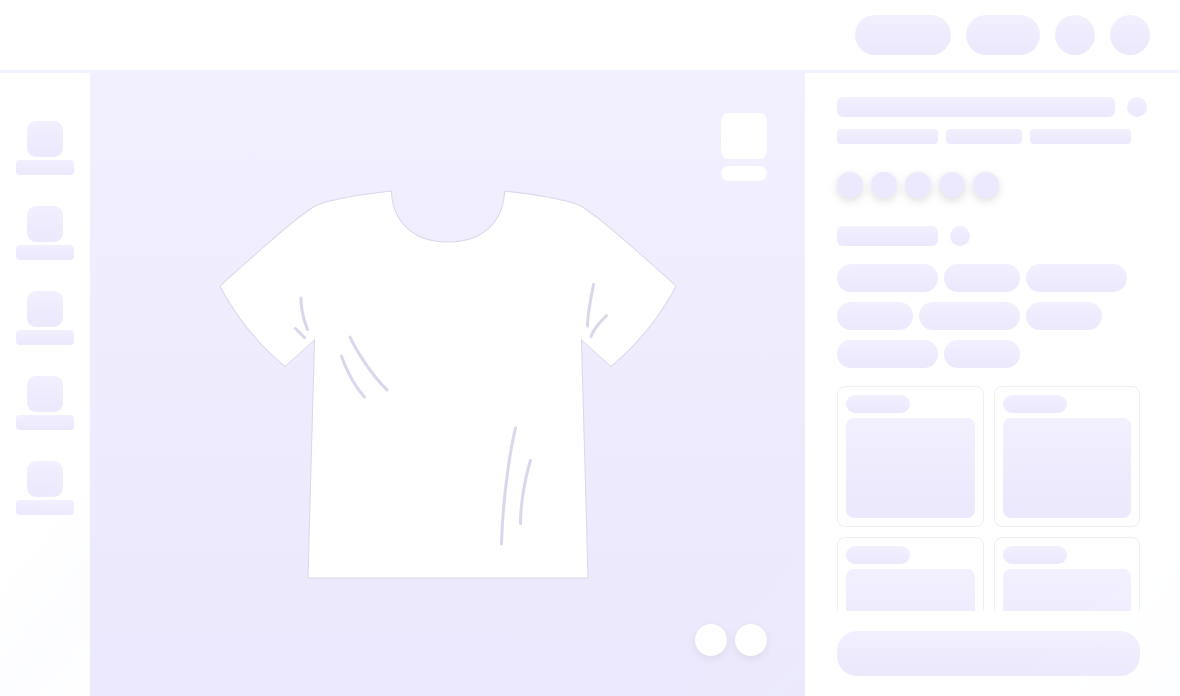 scroll, scrollTop: 0, scrollLeft: 0, axis: both 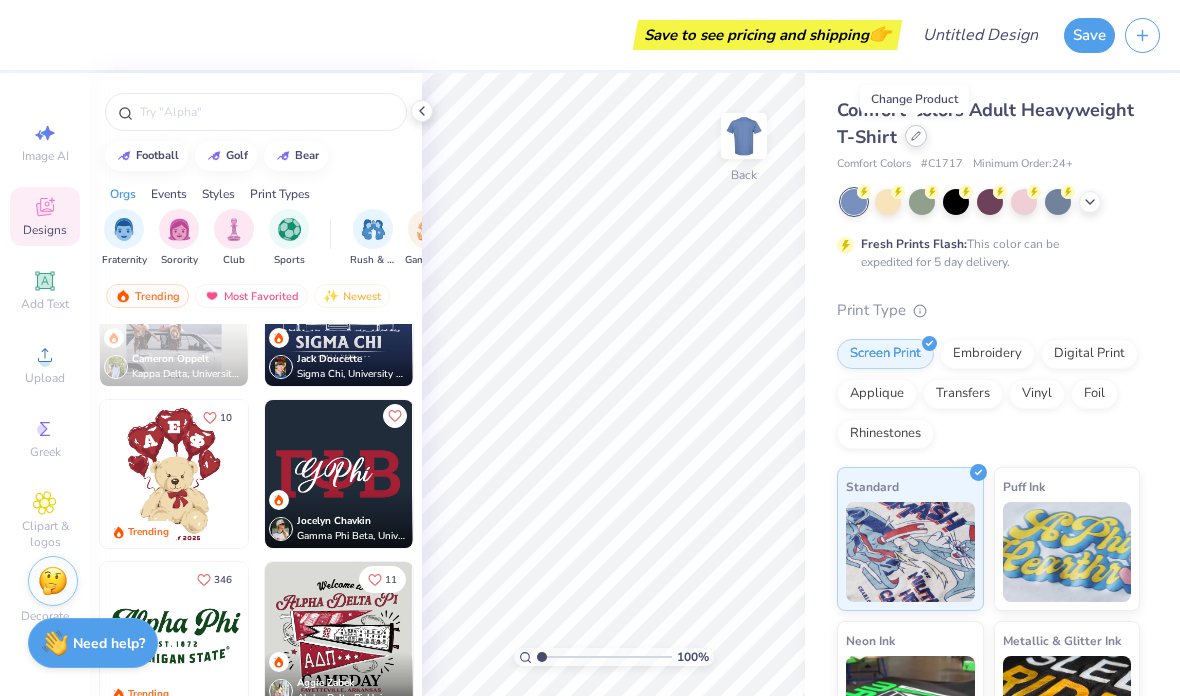 click at bounding box center (916, 136) 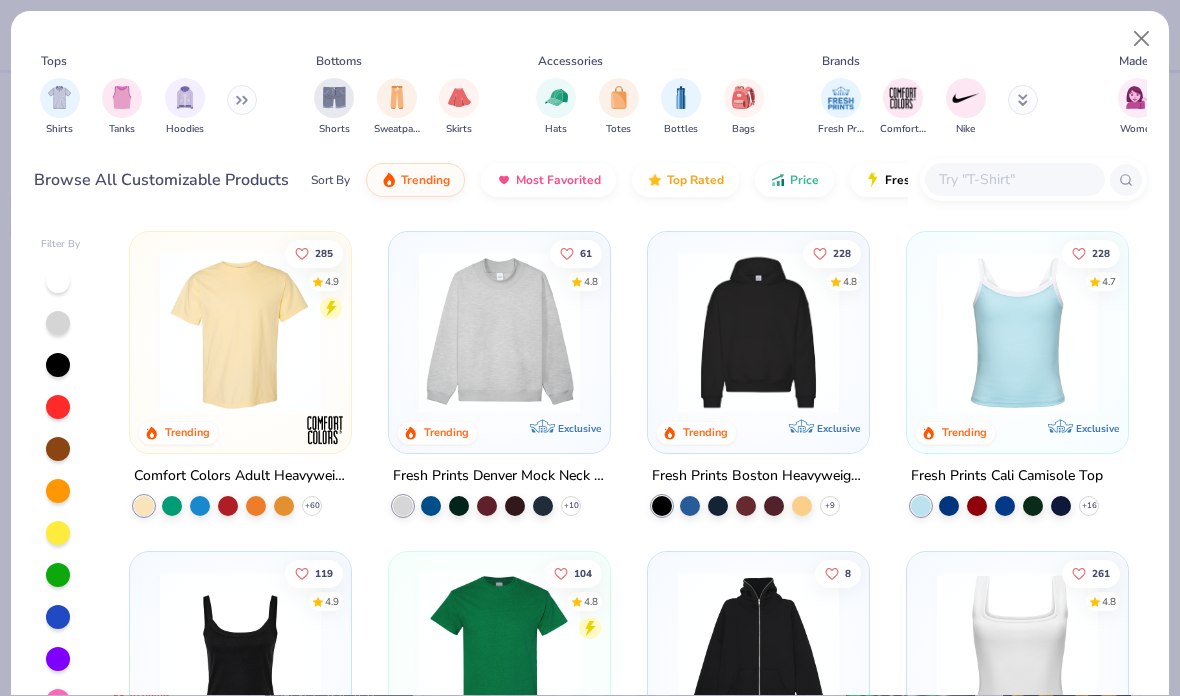 scroll, scrollTop: 0, scrollLeft: 0, axis: both 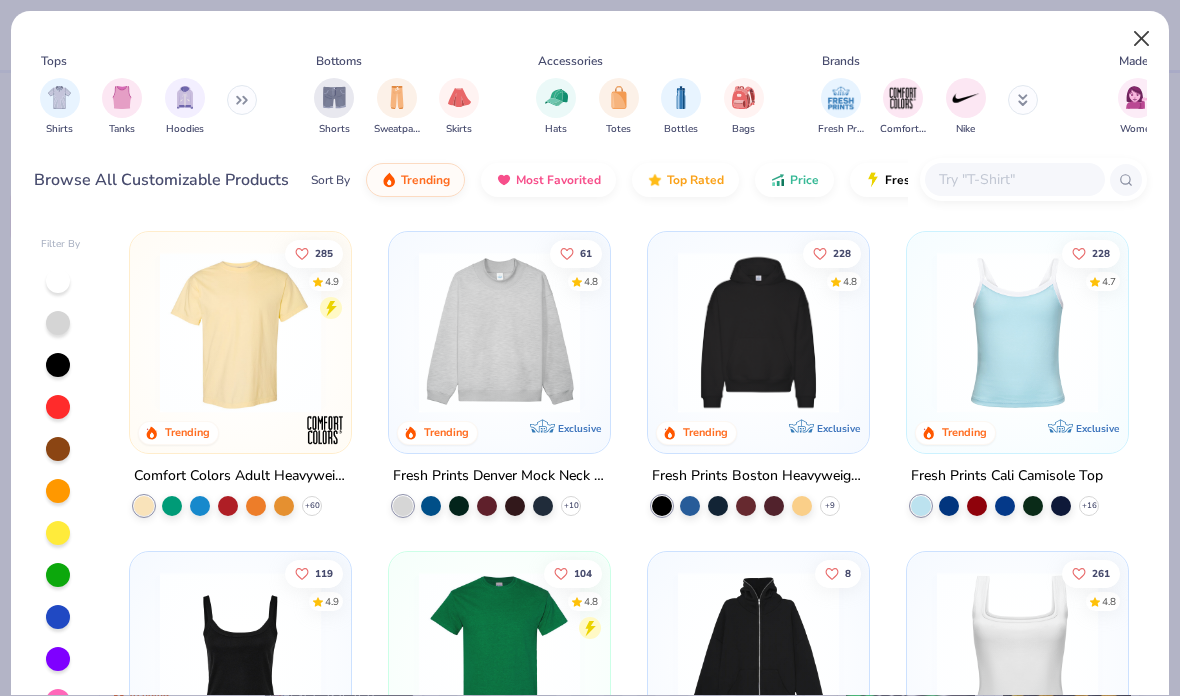 click at bounding box center [1142, 39] 